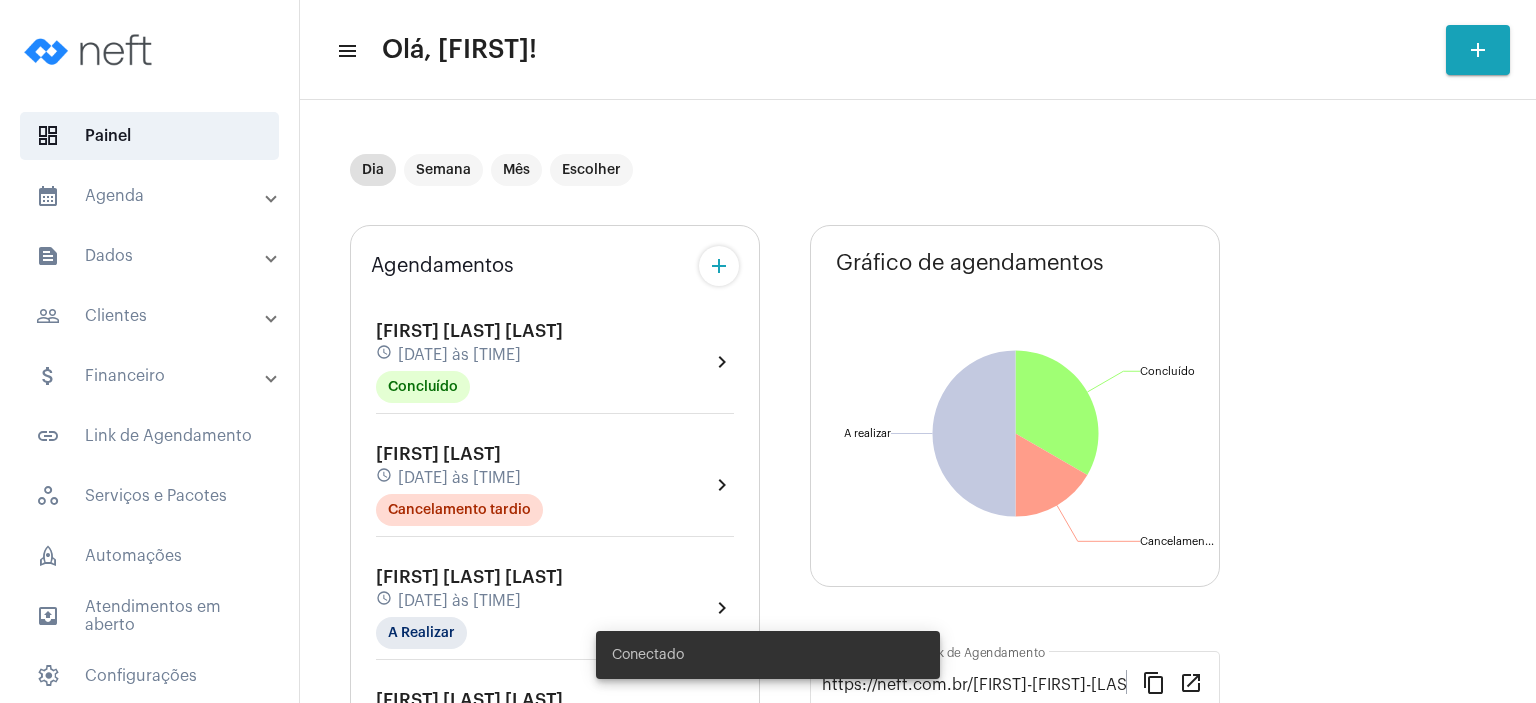 scroll, scrollTop: 0, scrollLeft: 0, axis: both 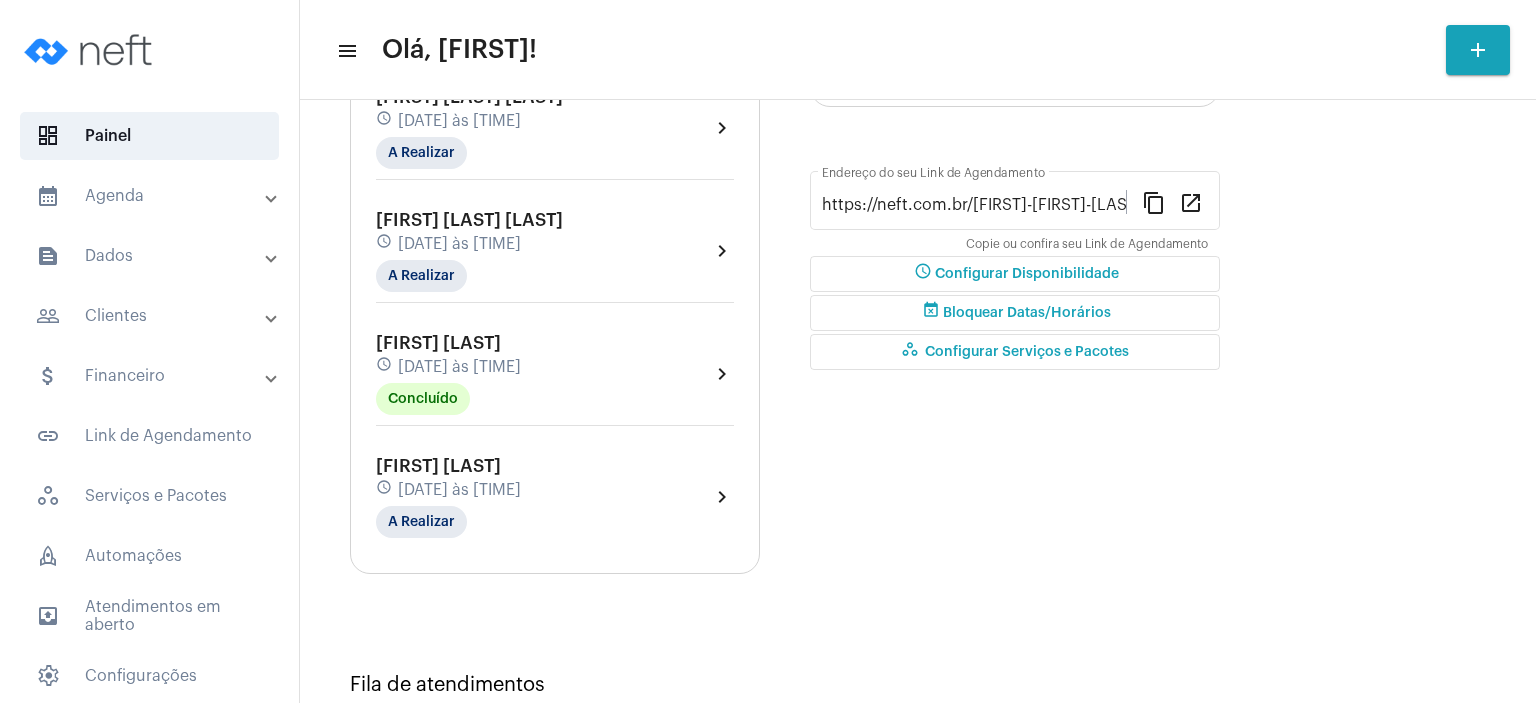 click on "[FIRST] [LAST]" 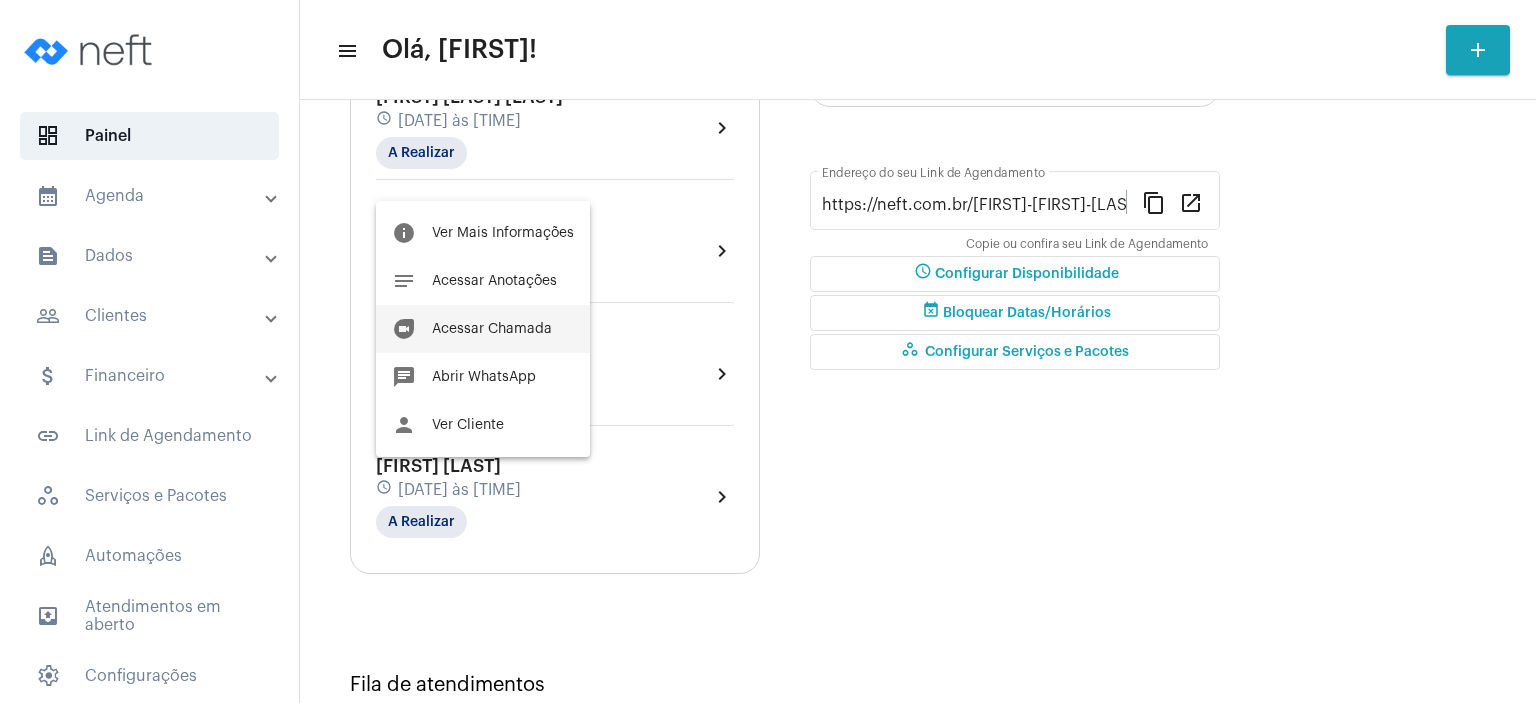 click on "Acessar Chamada" at bounding box center (492, 329) 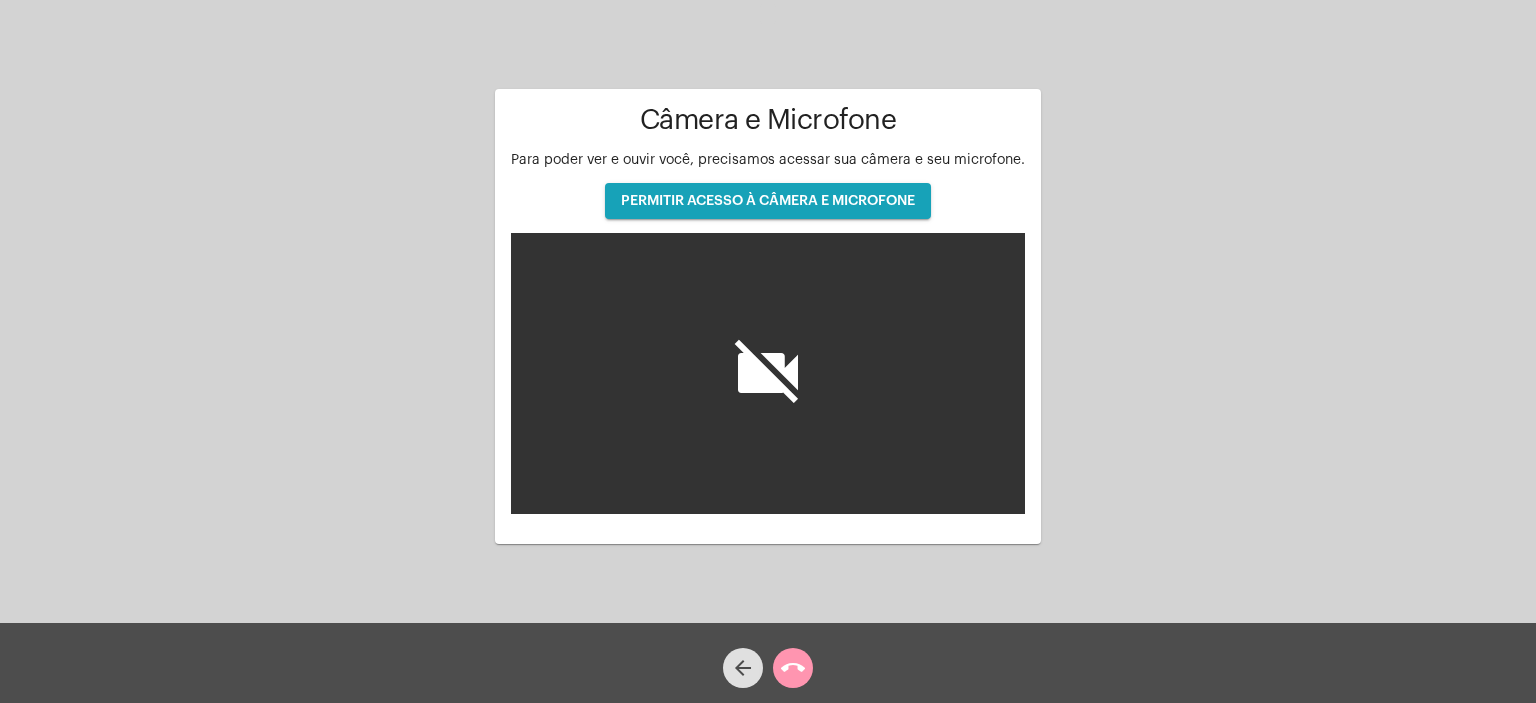 click on "PERMITIR ACESSO À CÂMERA E MICROFONE" 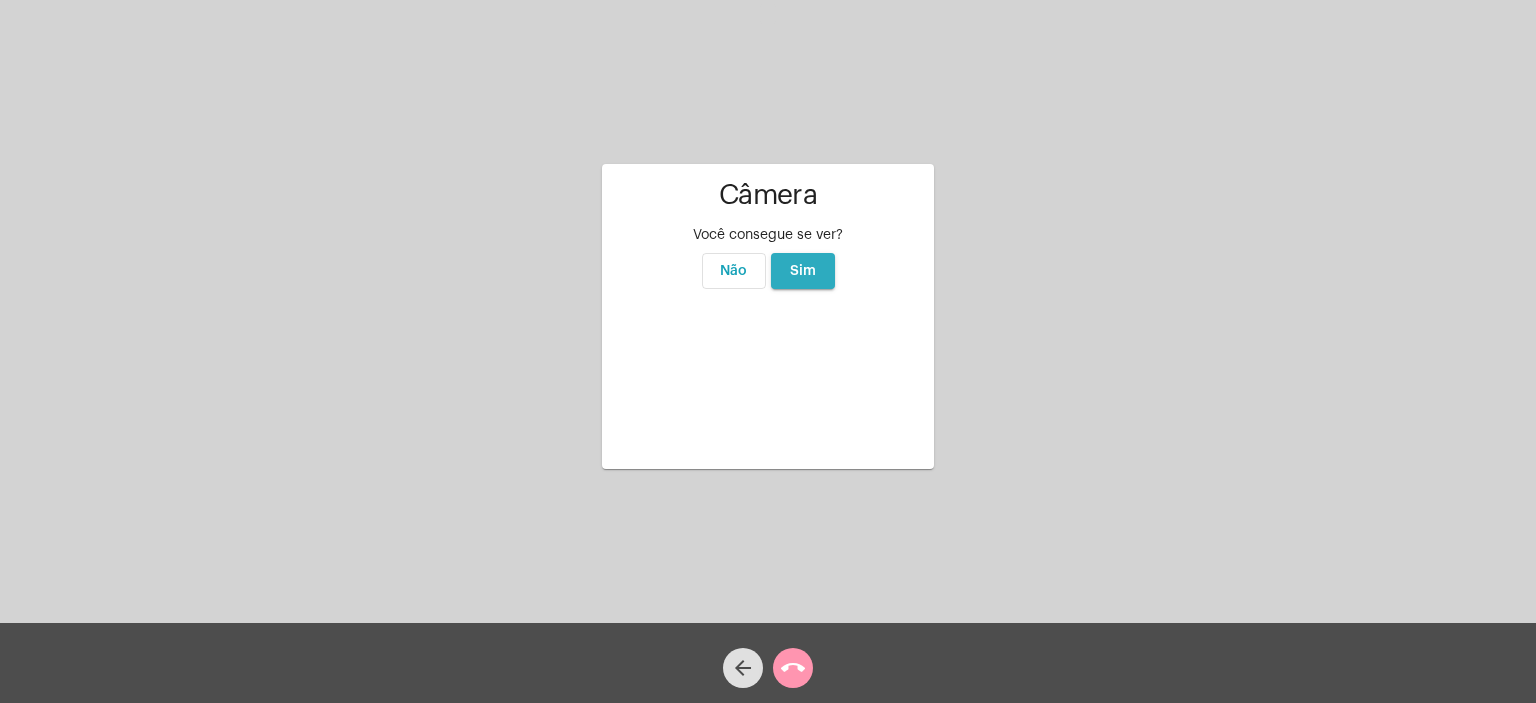 click on "Sim" 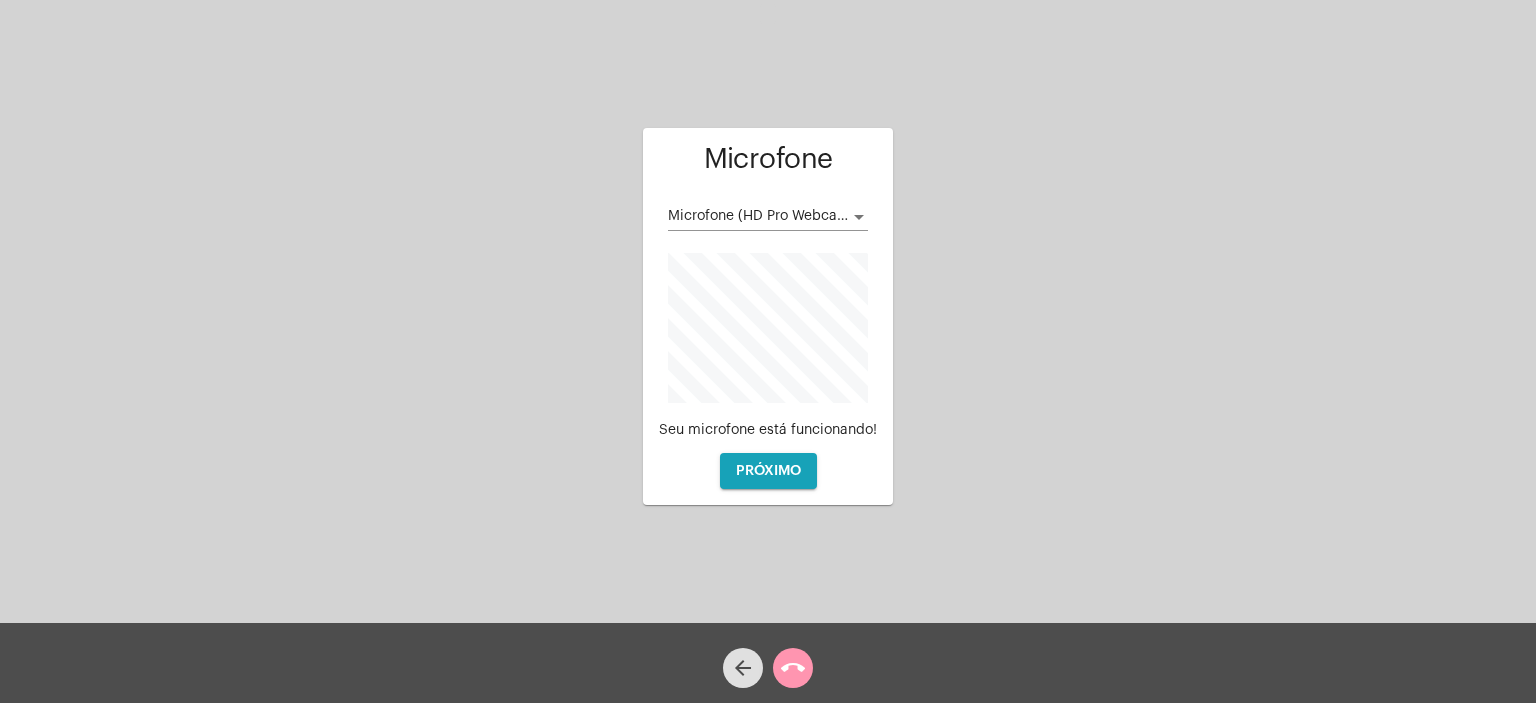 click on "Microfone Microfone (HD Pro Webcam C920)  Seu microfone está funcionando!  PRÓXIMO" 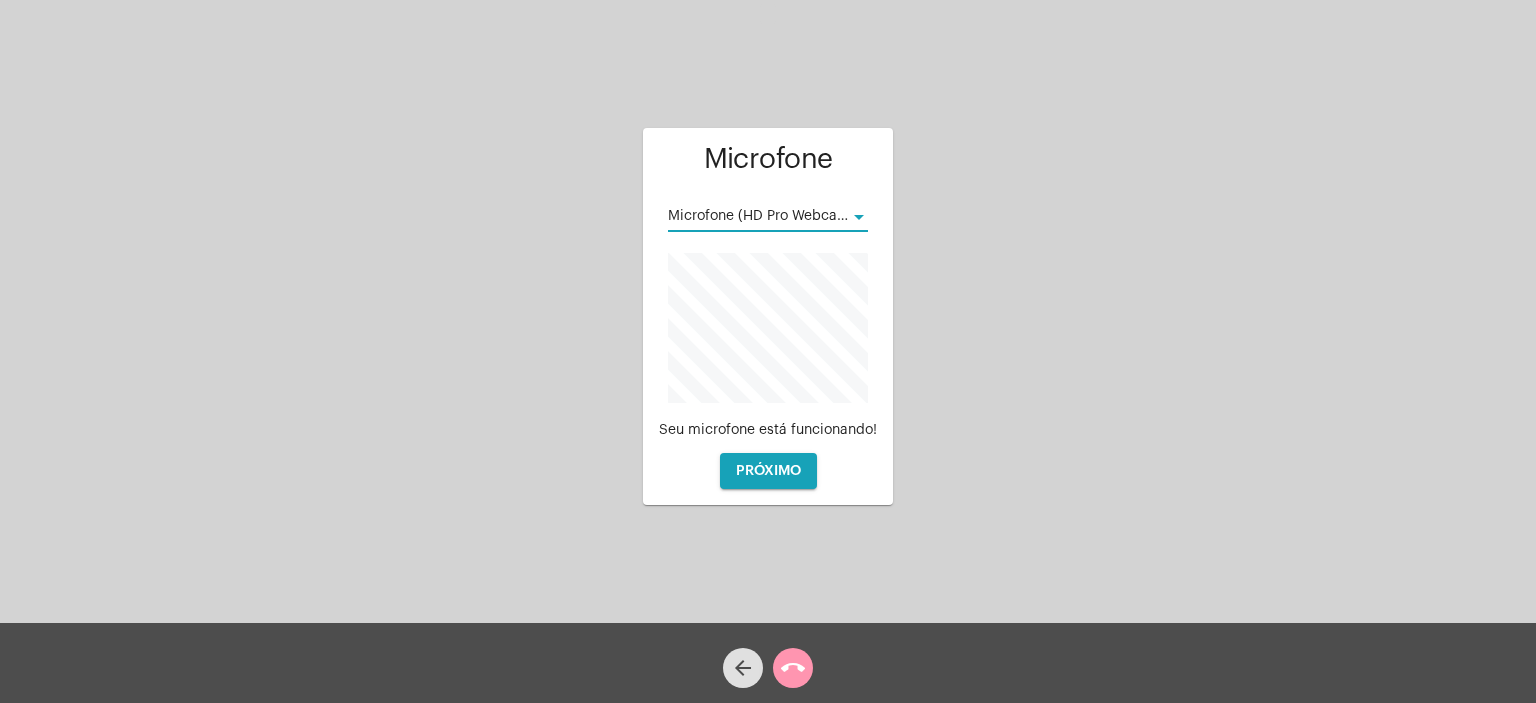 click at bounding box center [859, 217] 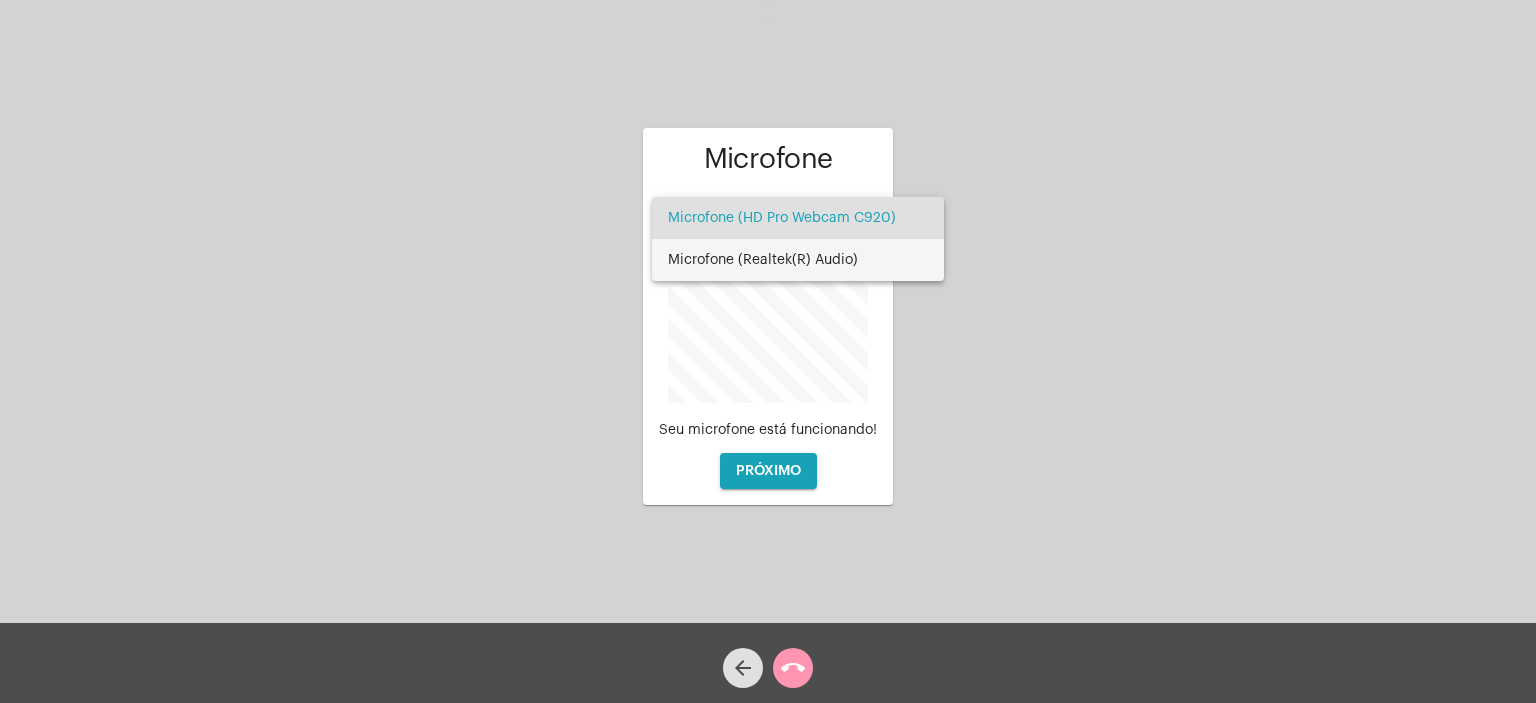 click on "Microfone (Realtek(R) Audio)" at bounding box center [798, 260] 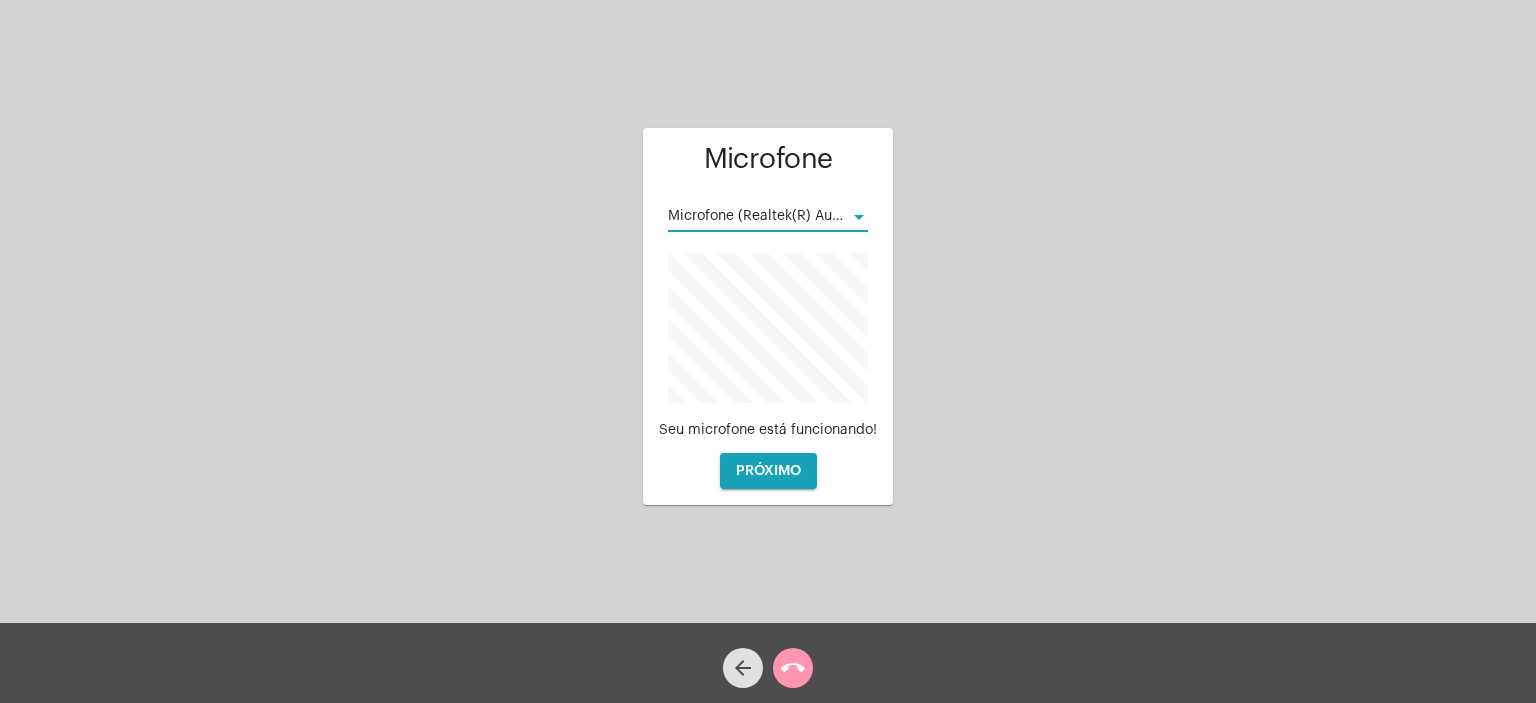 click at bounding box center (859, 217) 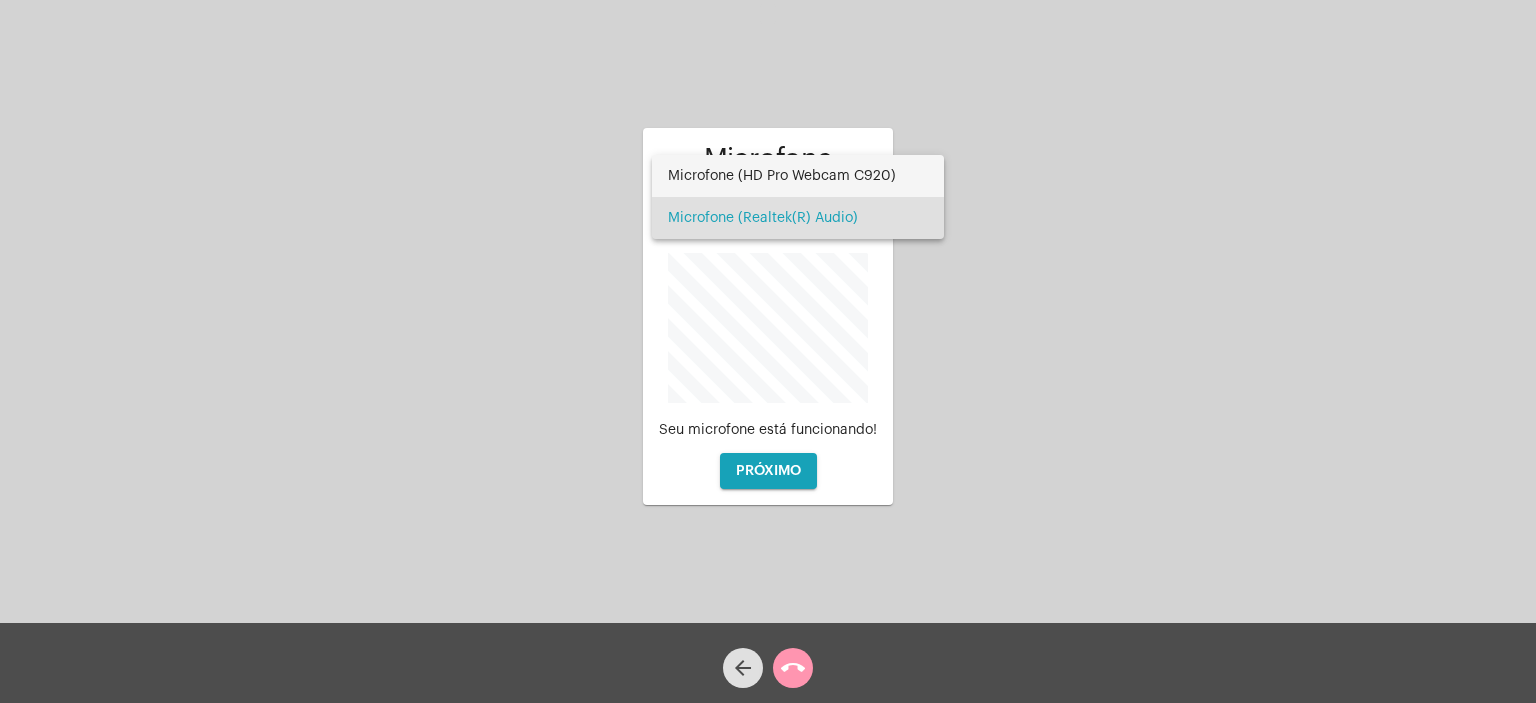 click on "Microfone (HD Pro Webcam C920)" at bounding box center (798, 176) 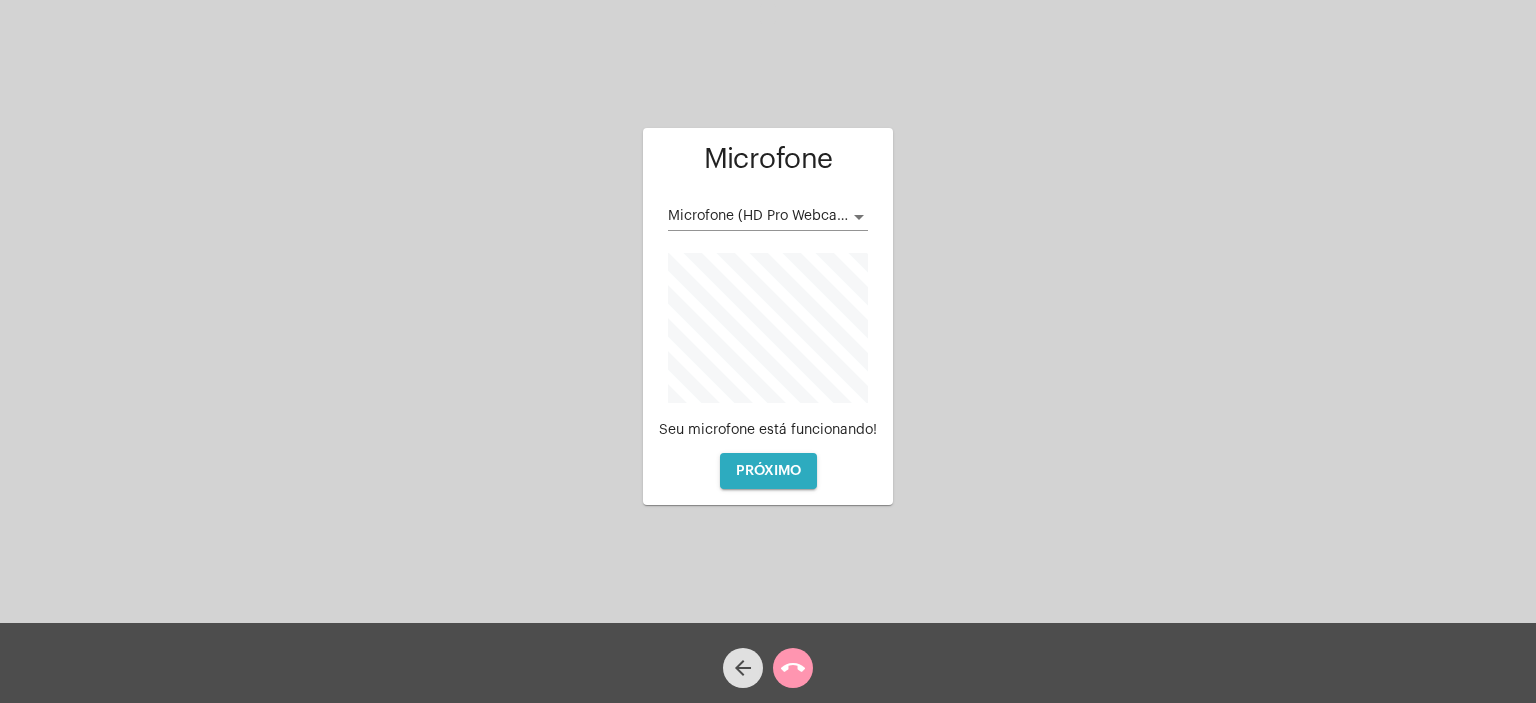 click on "PRÓXIMO" 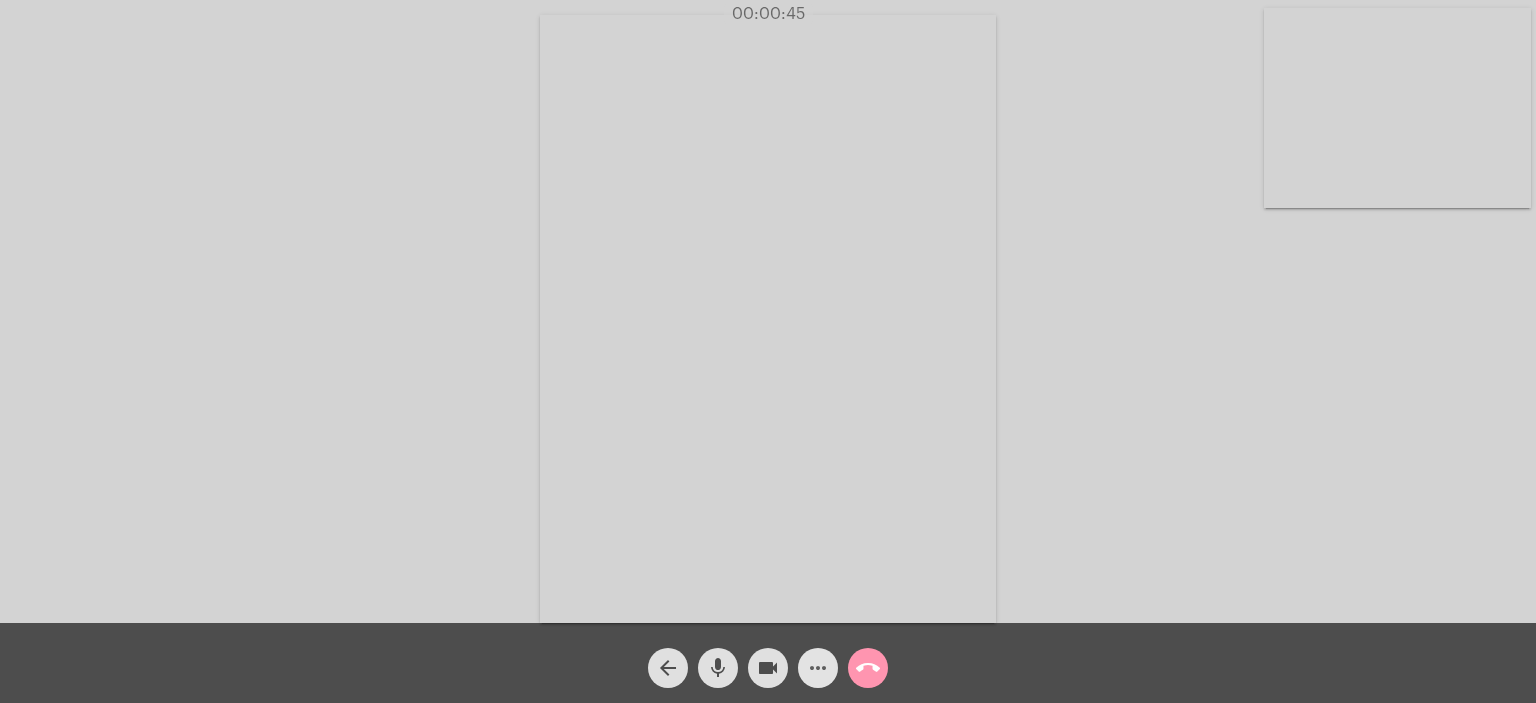 click on "more_horiz" 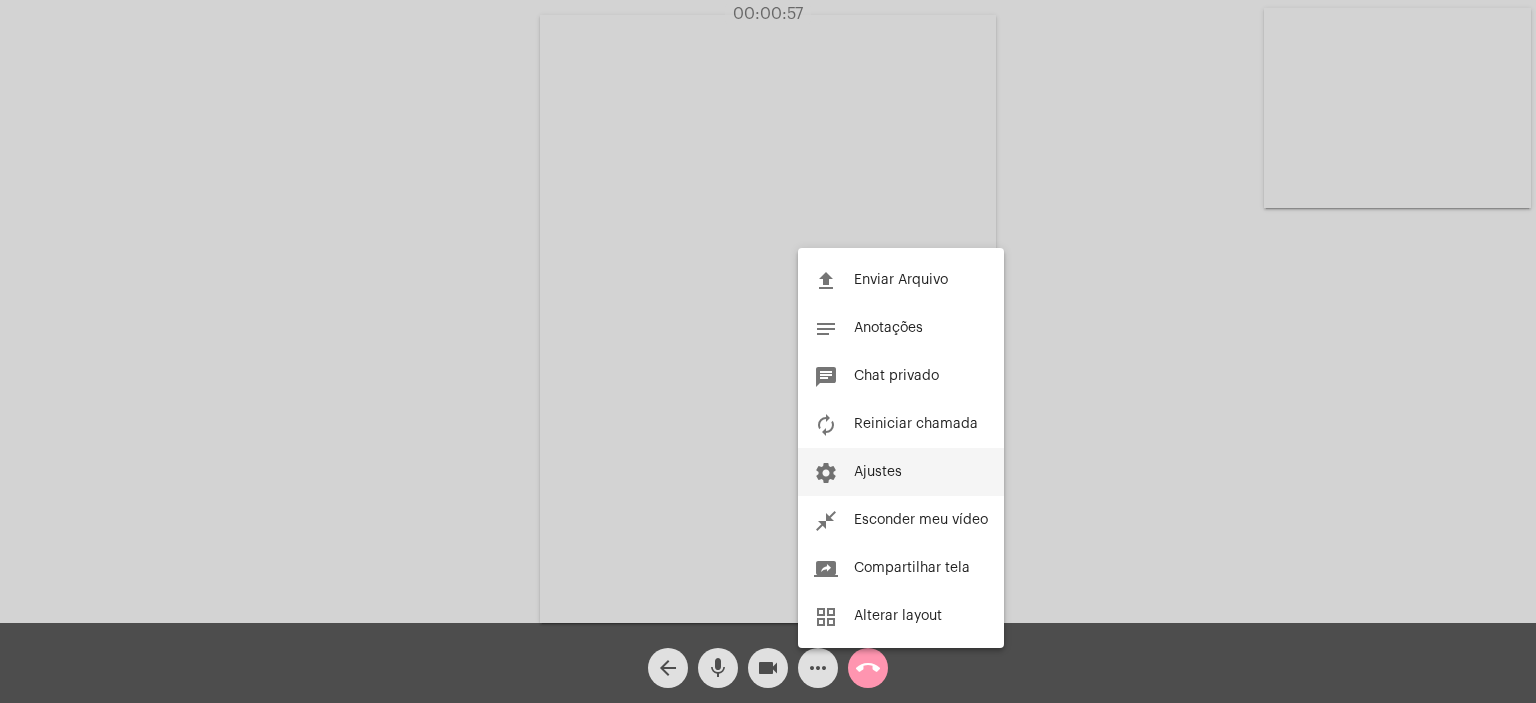 click on "Ajustes" at bounding box center (878, 472) 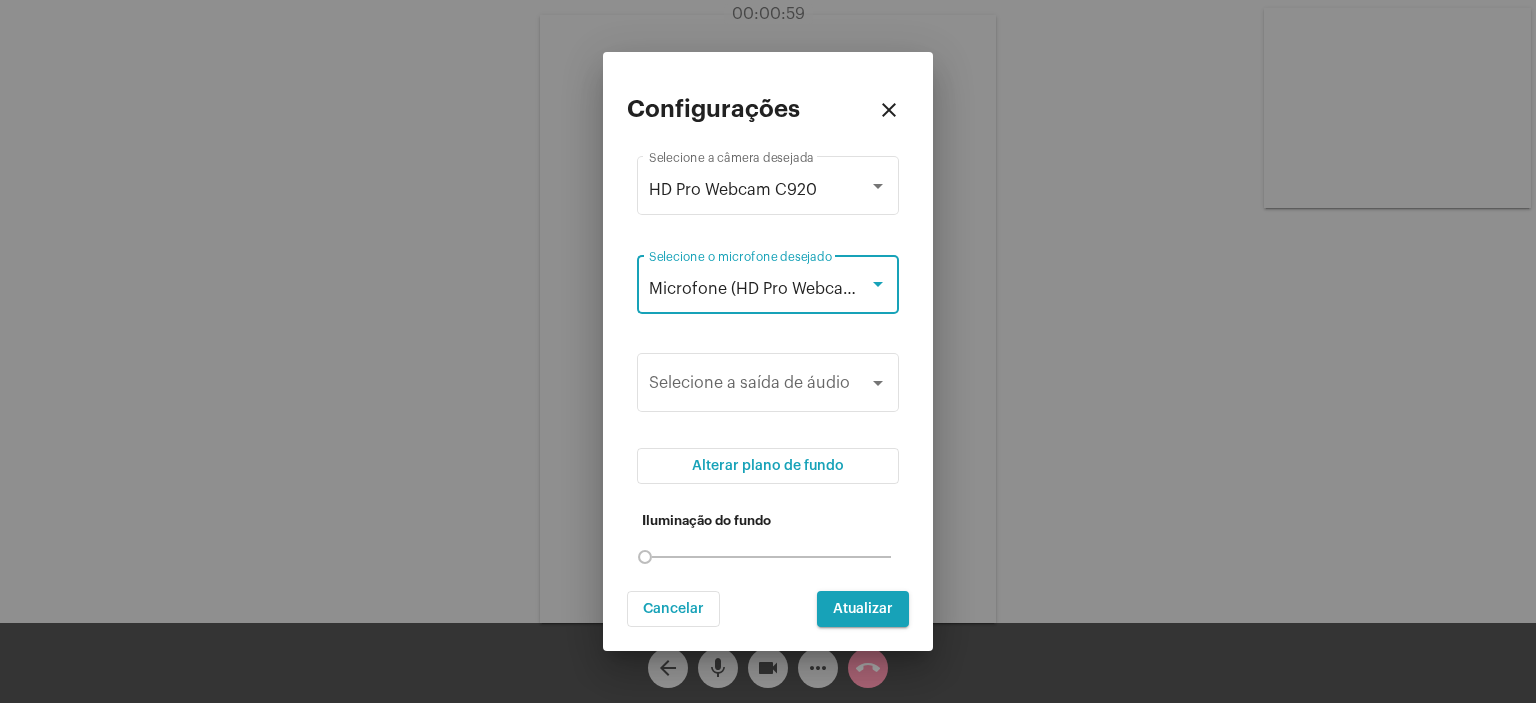 click at bounding box center [878, 284] 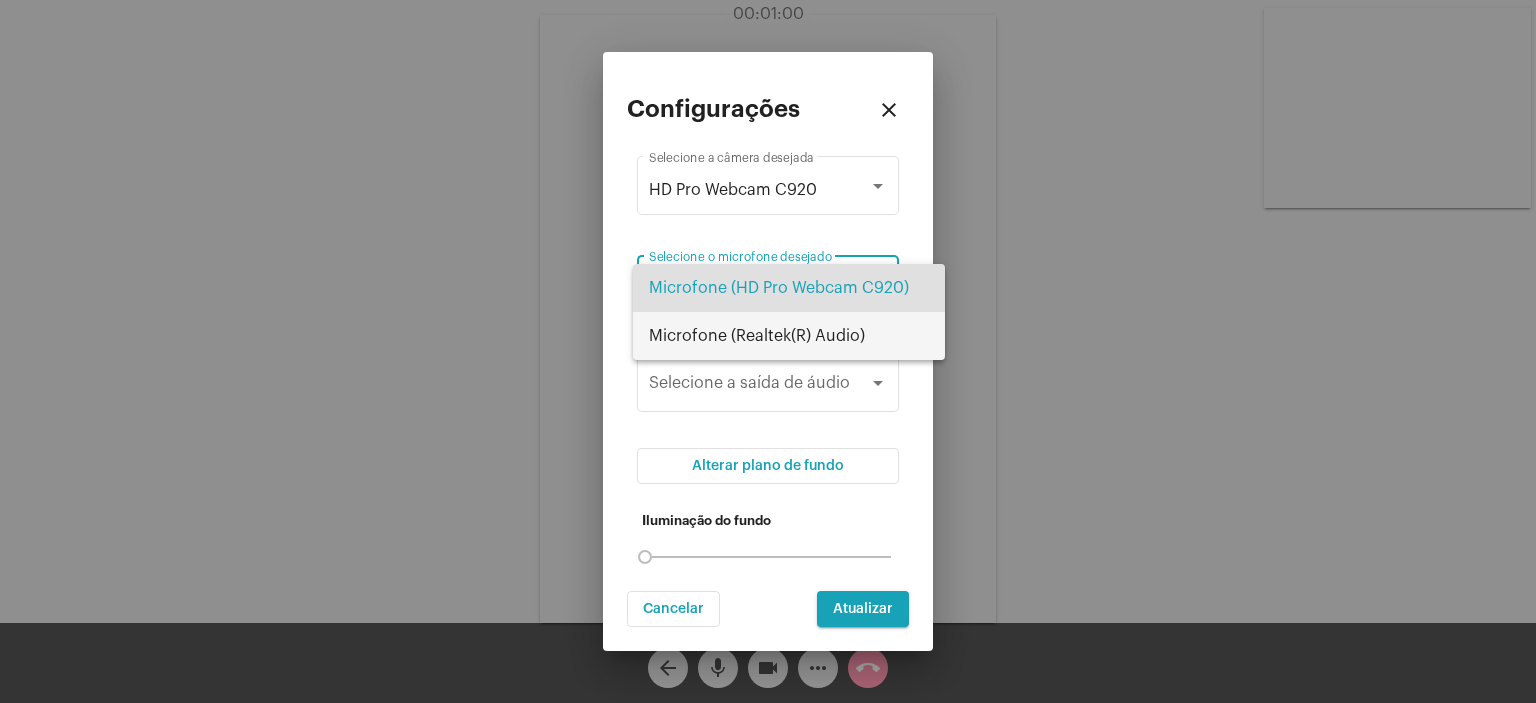 click on "Microfone (Realtek(R) Audio)" at bounding box center (789, 336) 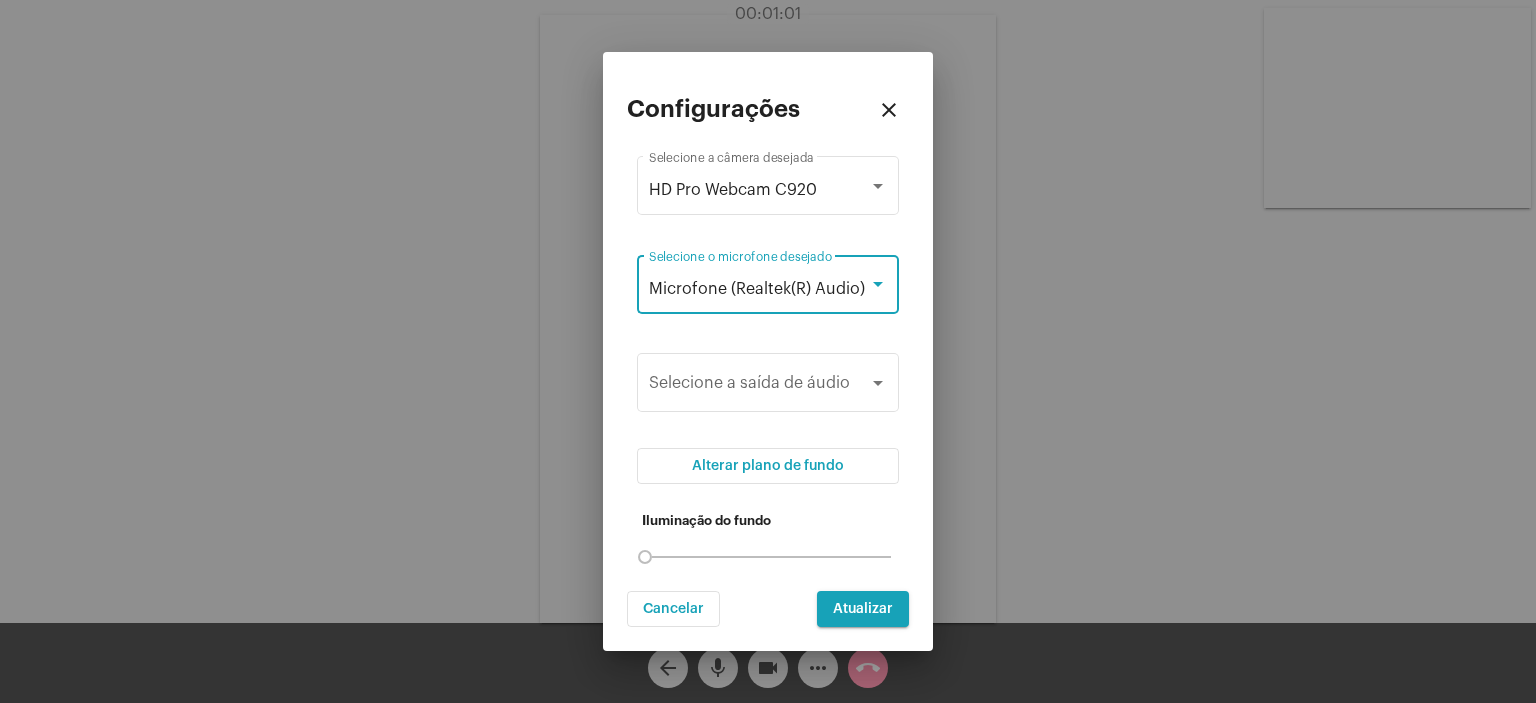 click on "Atualizar" at bounding box center [863, 609] 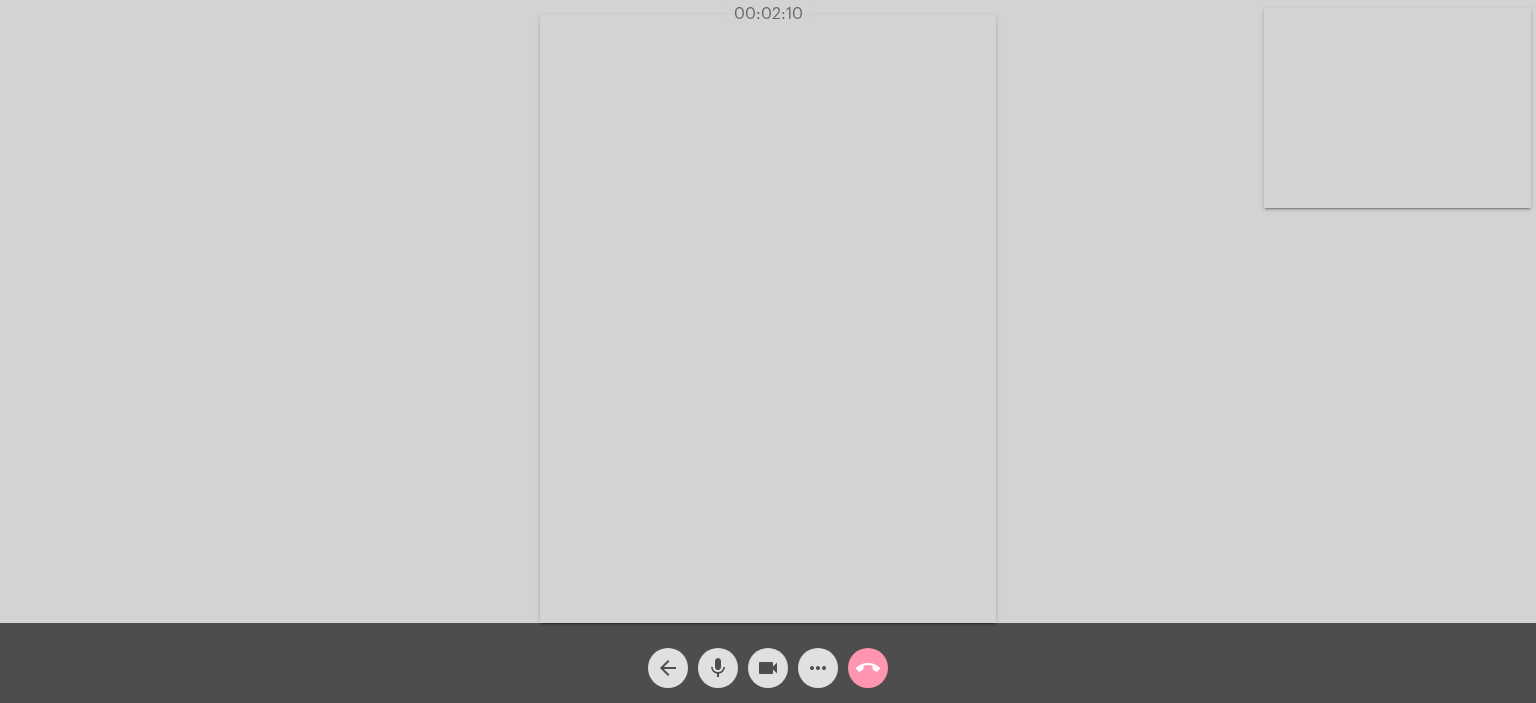 click on "more_horiz" 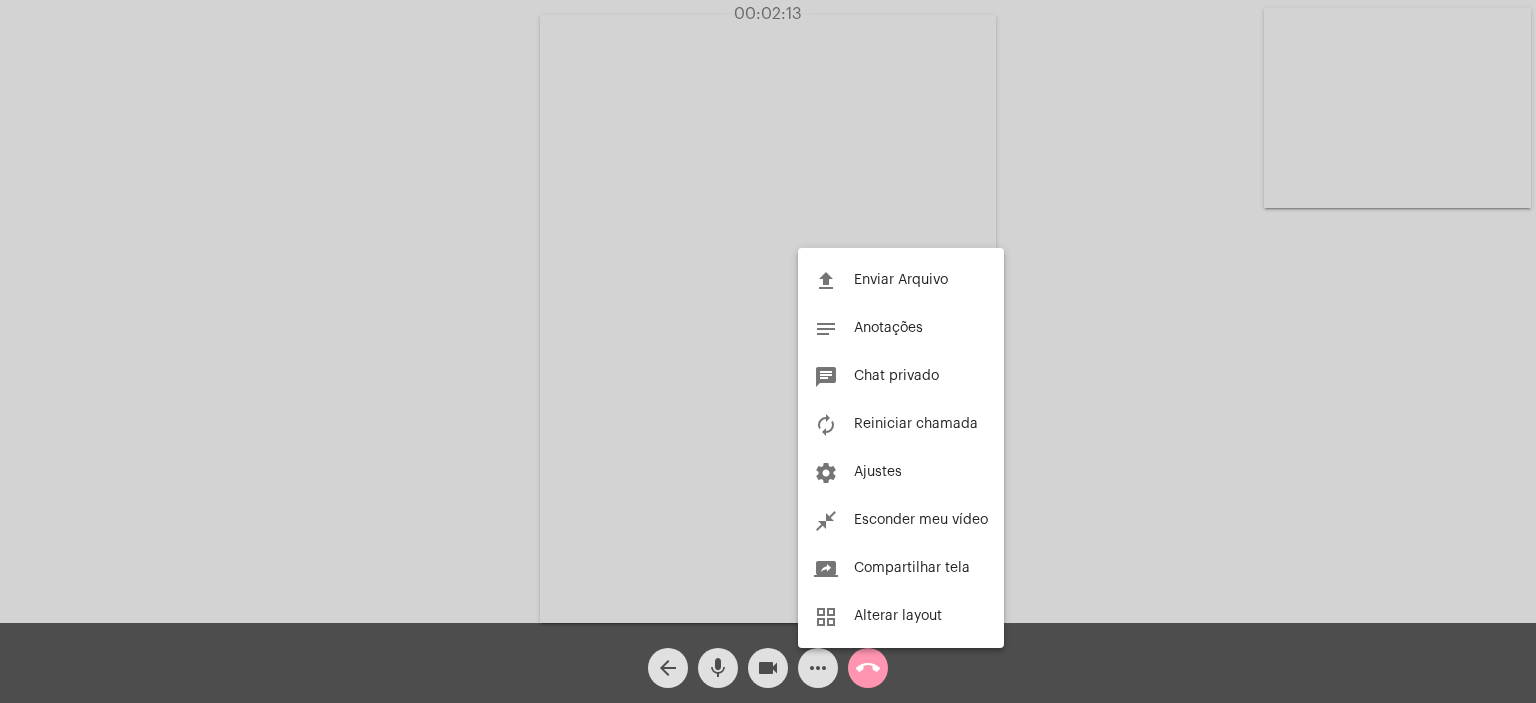 click at bounding box center (768, 351) 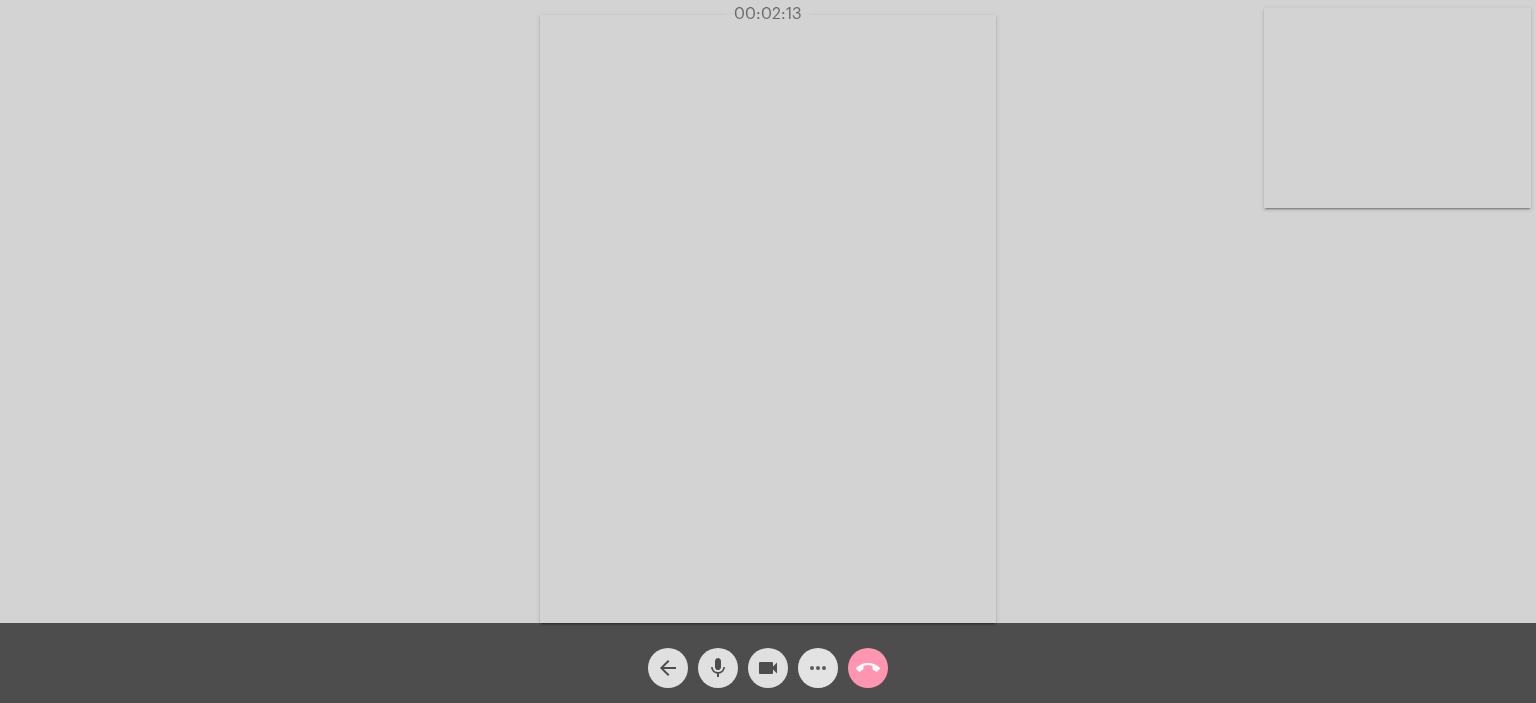 click on "more_horiz" 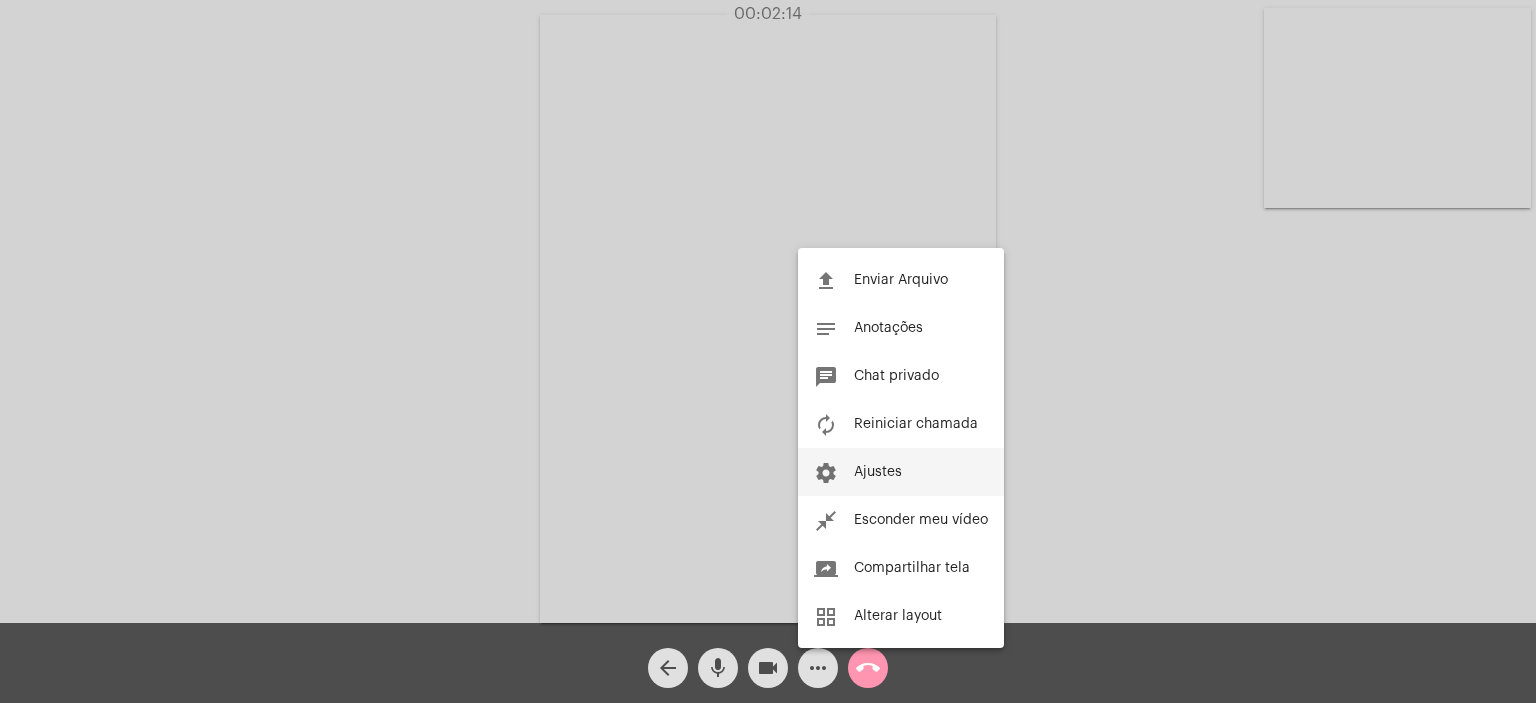 click on "Ajustes" at bounding box center (878, 472) 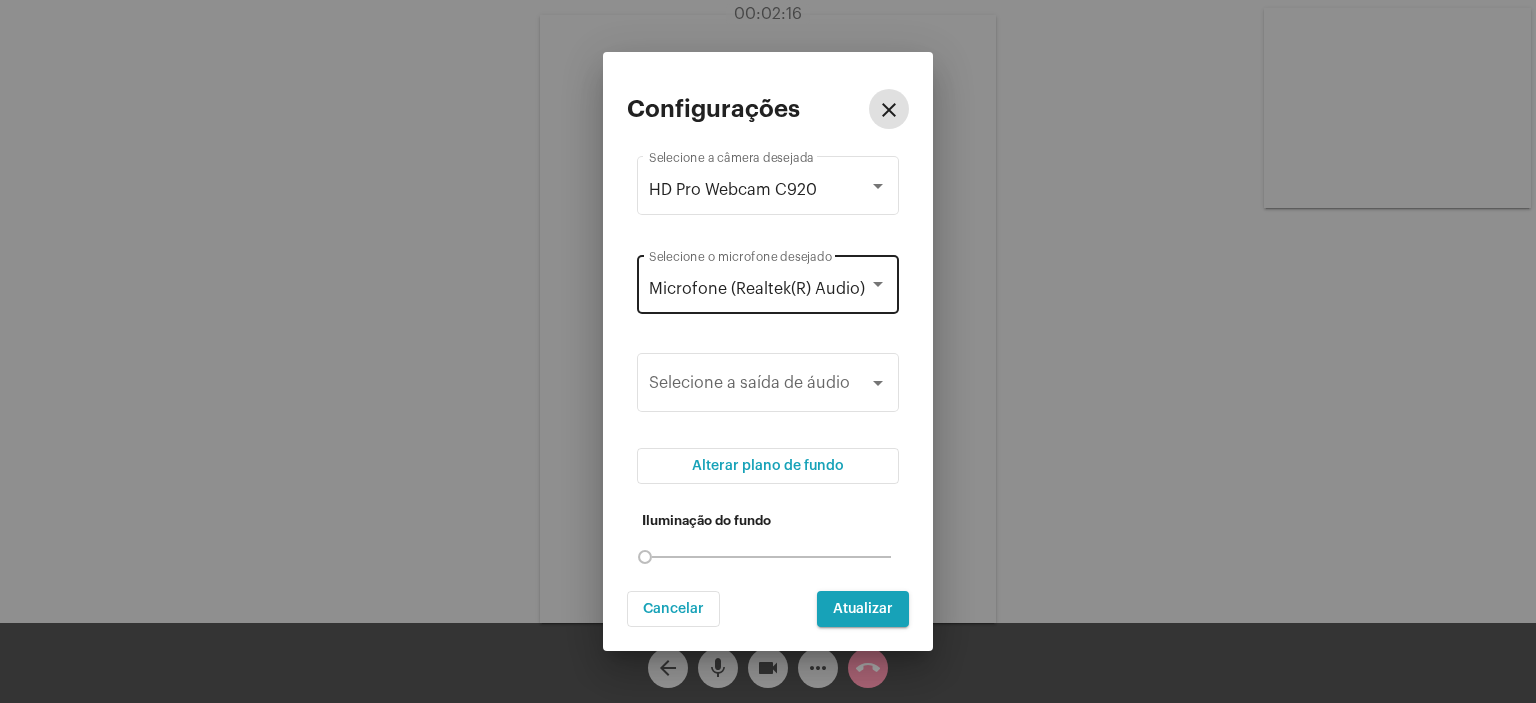 click on "Microfone (Realtek(R) Audio) Selecione o microfone desejado" at bounding box center (768, 282) 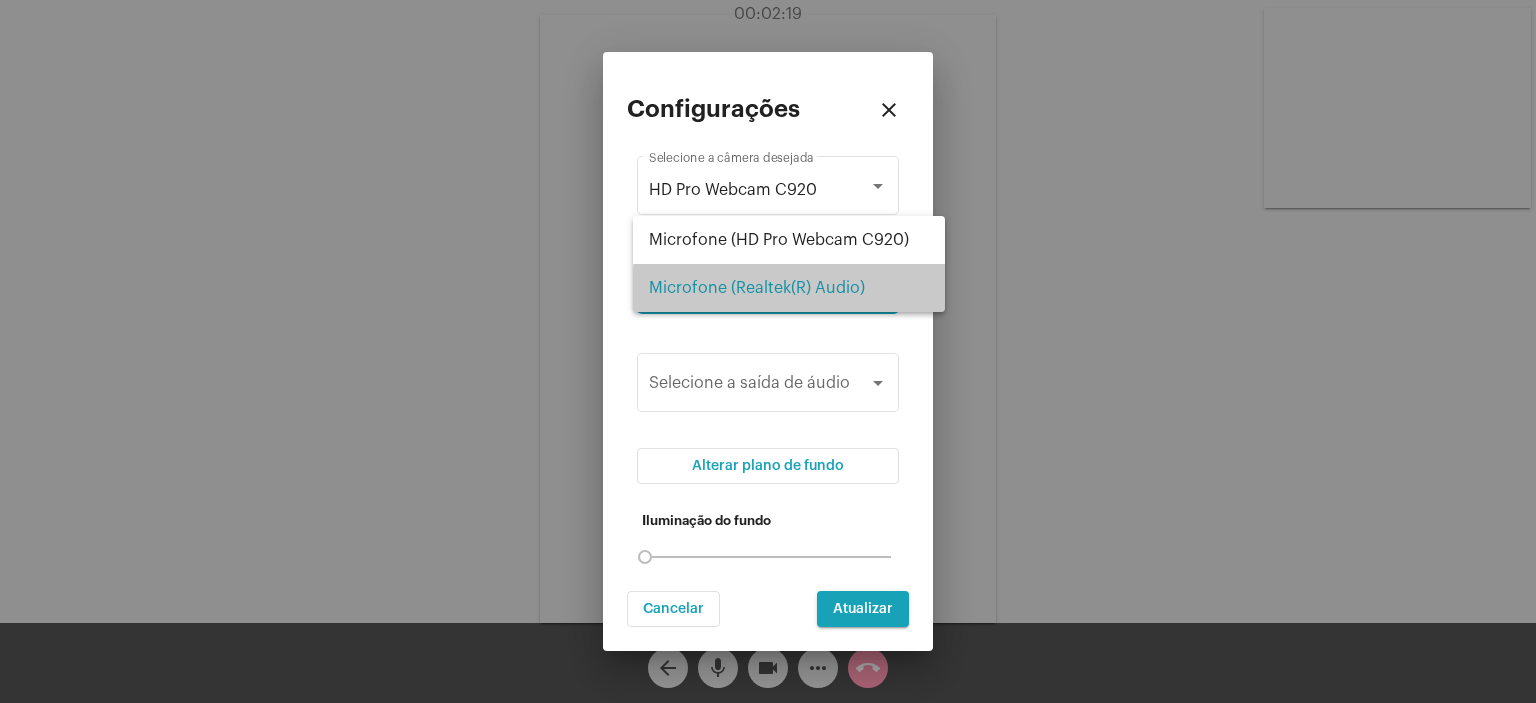 click on "Microfone (Realtek(R) Audio)" at bounding box center [789, 288] 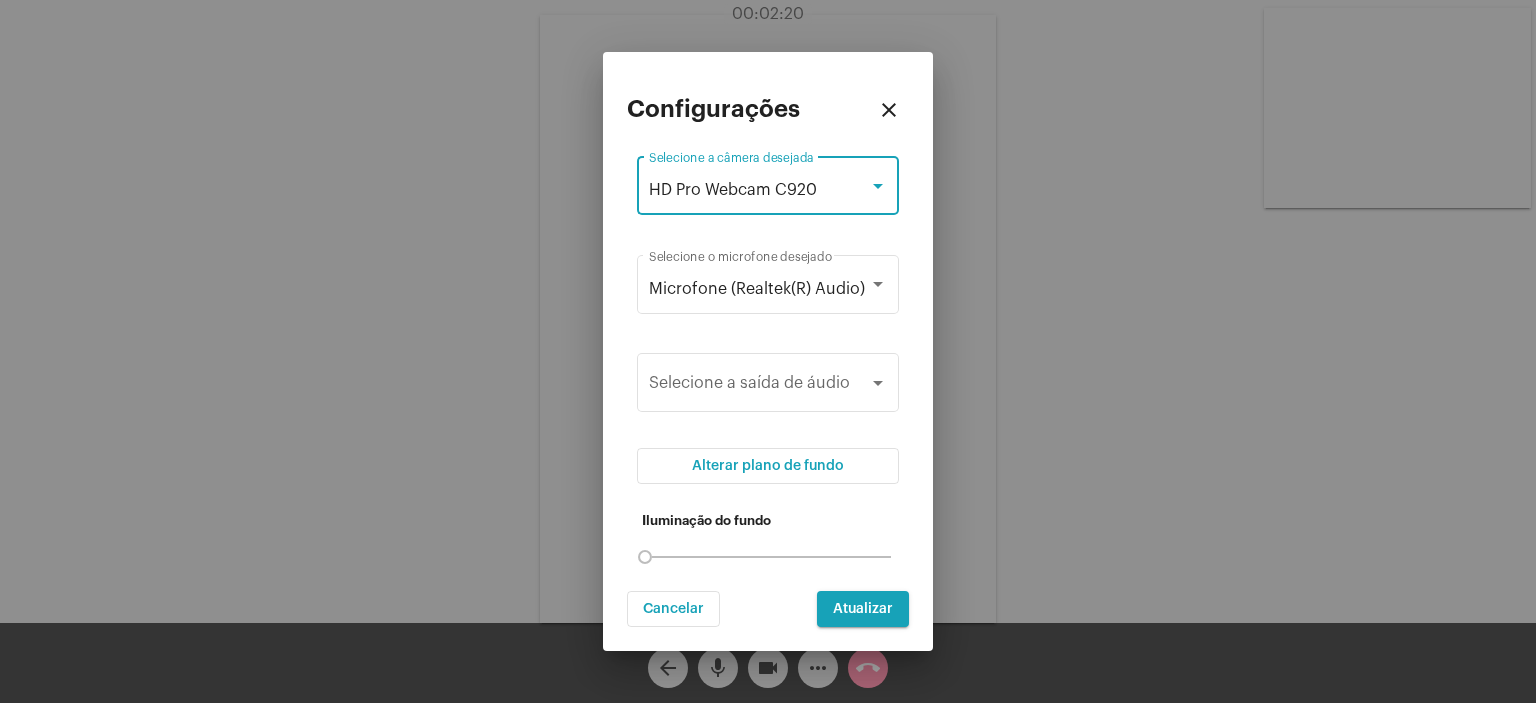 click on "HD Pro Webcam C920" at bounding box center [733, 190] 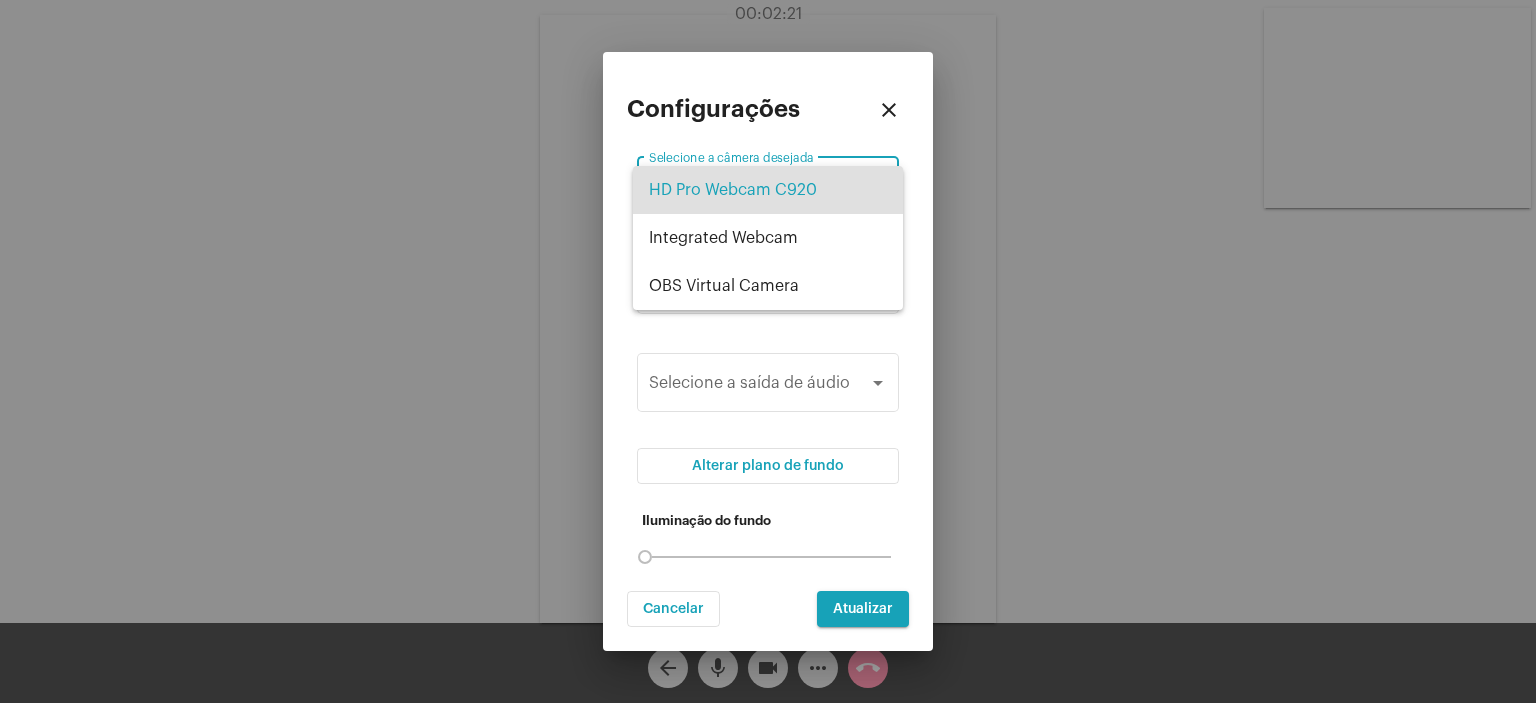 click on "HD Pro Webcam C920" at bounding box center [768, 190] 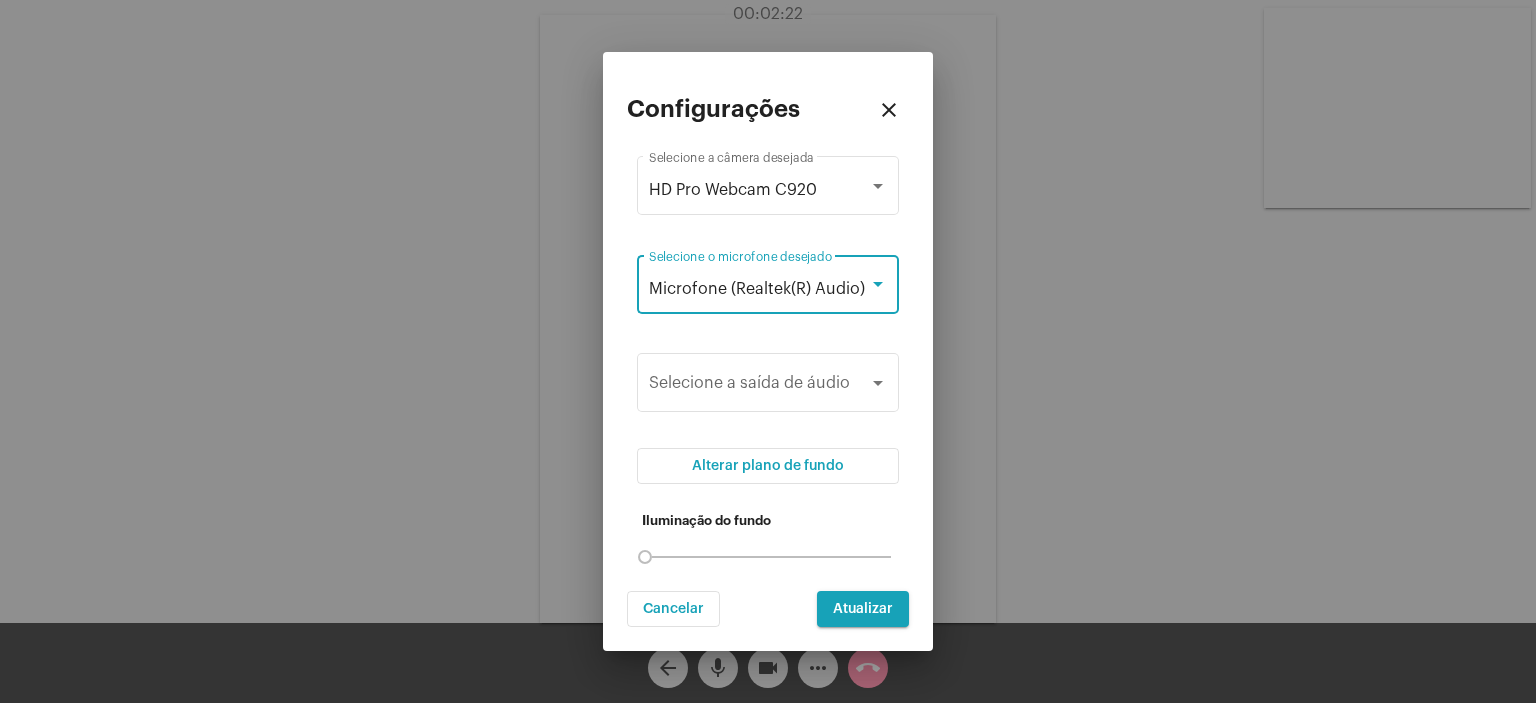 click on "Microfone (Realtek(R) Audio)" at bounding box center [759, 289] 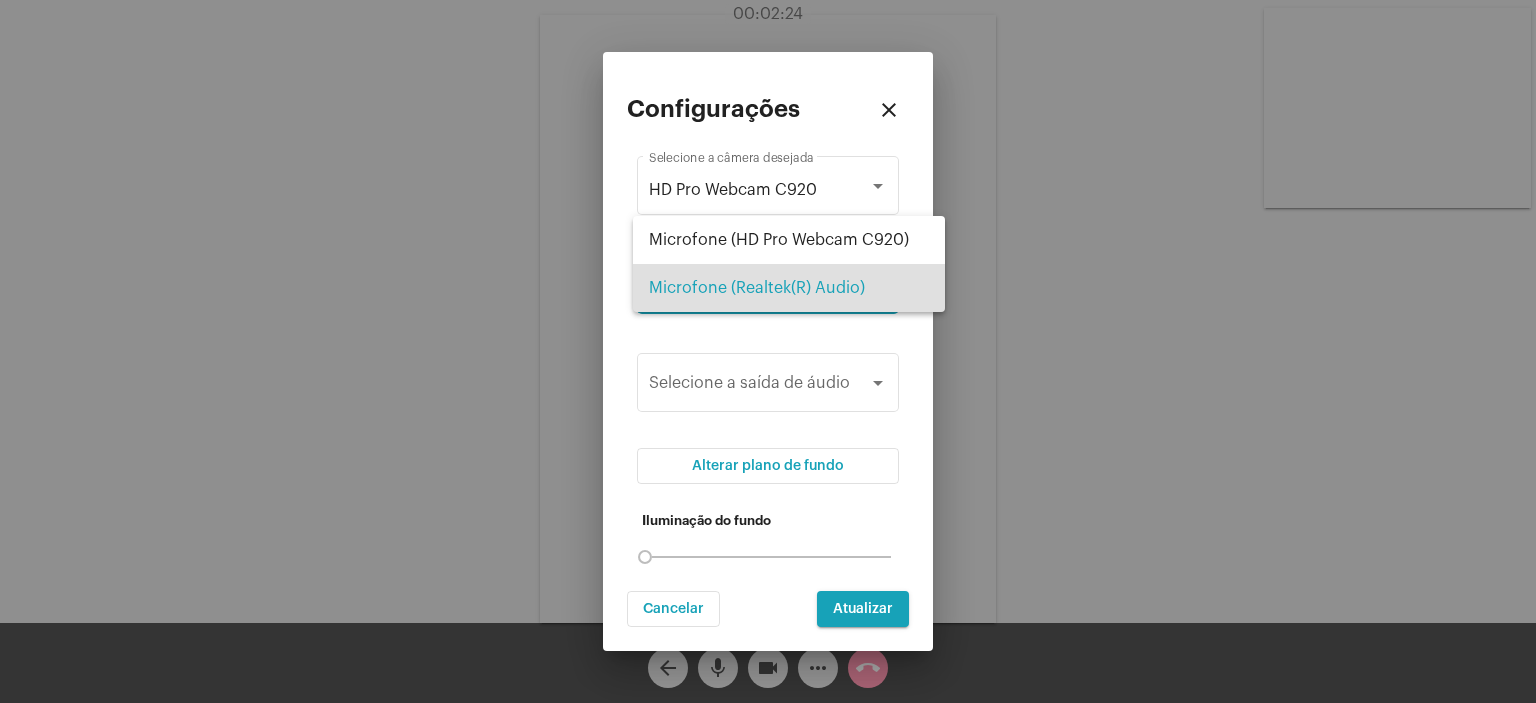 click at bounding box center [768, 351] 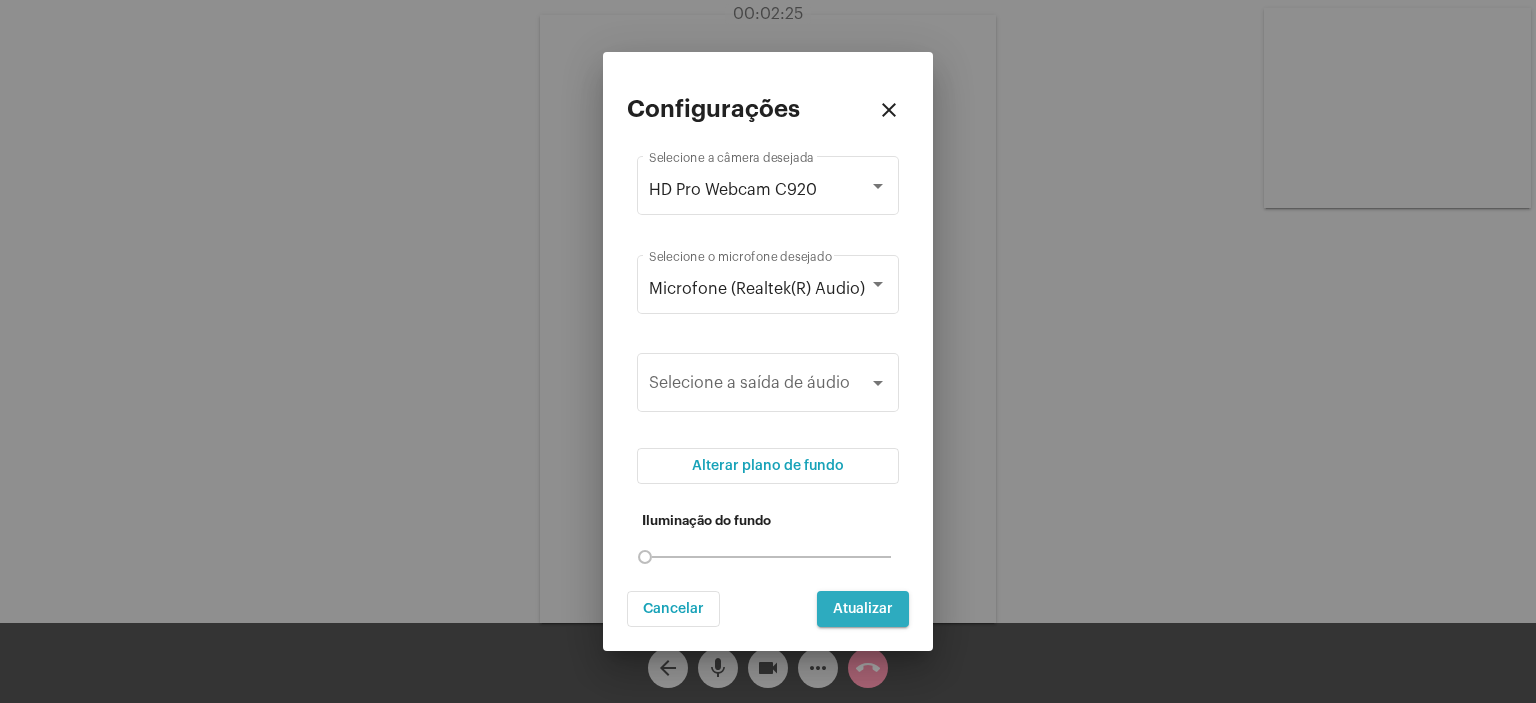 drag, startPoint x: 870, startPoint y: 606, endPoint x: 895, endPoint y: 610, distance: 25.317978 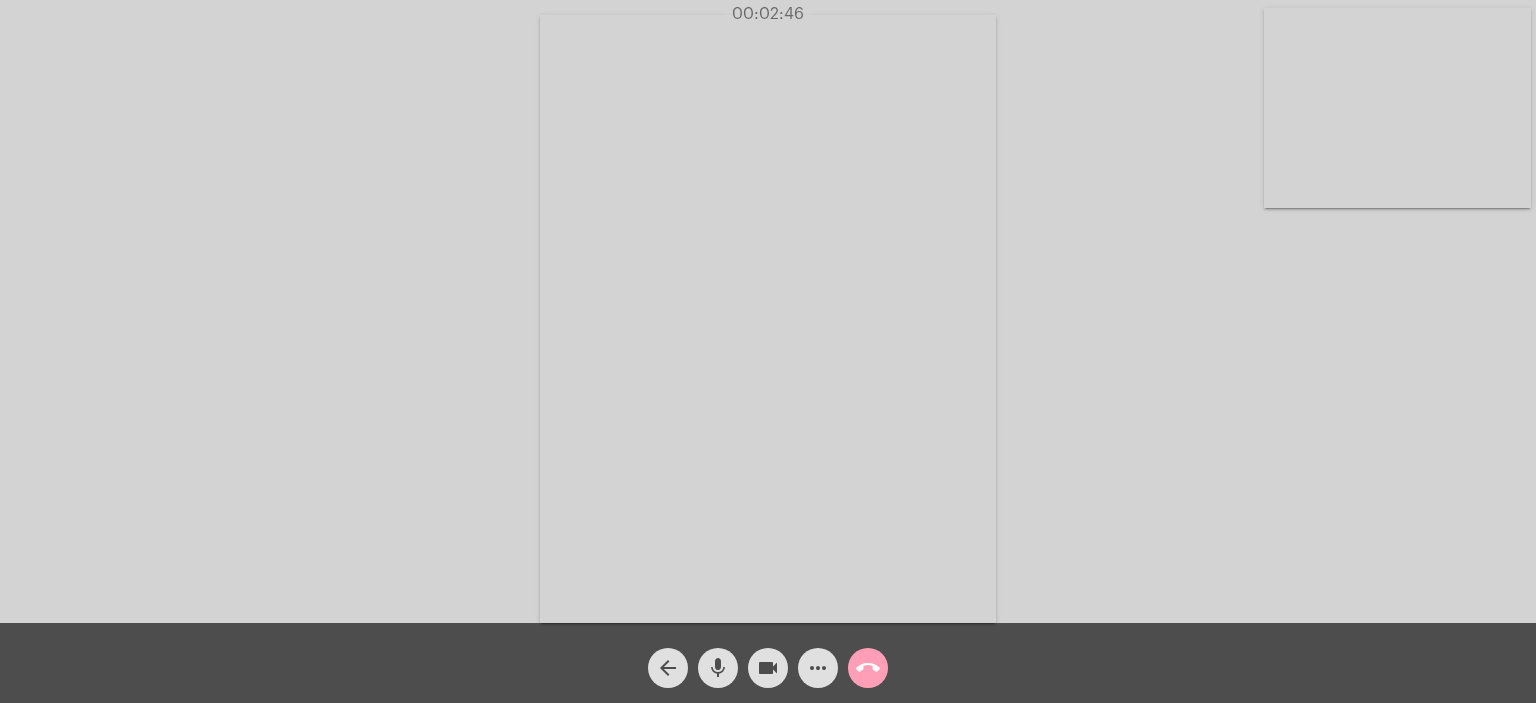 click on "call_end" 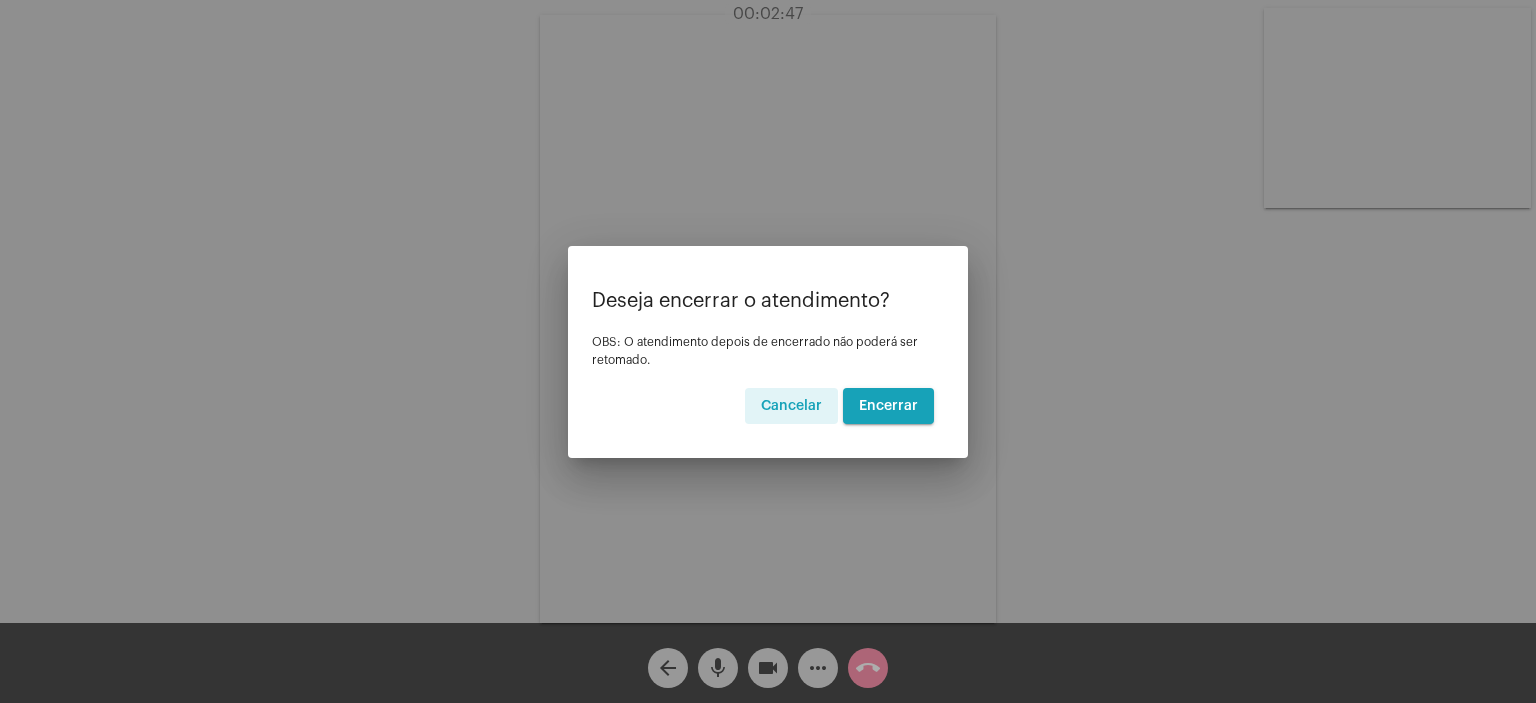 click on "Encerrar" at bounding box center (888, 406) 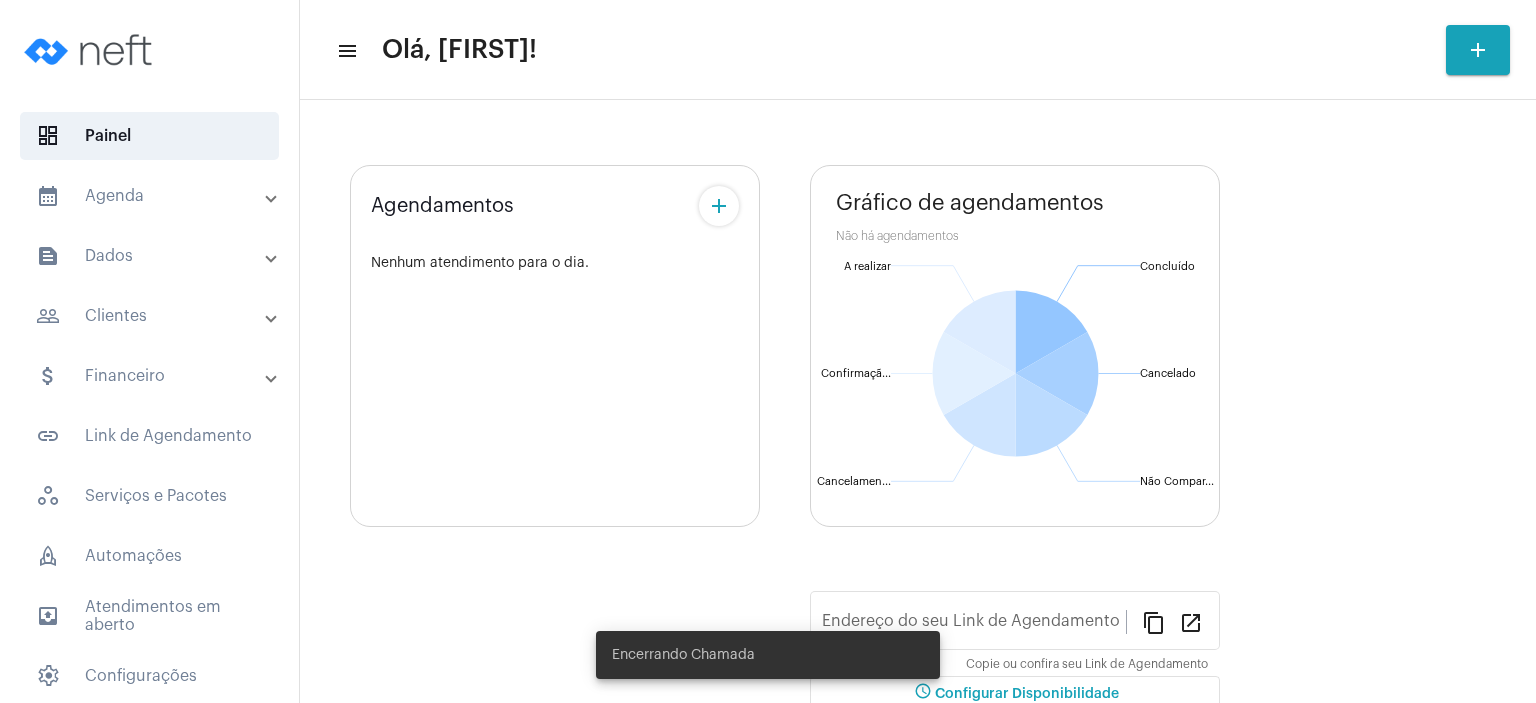 type on "https://neft.com.br/tania-regina-aosani" 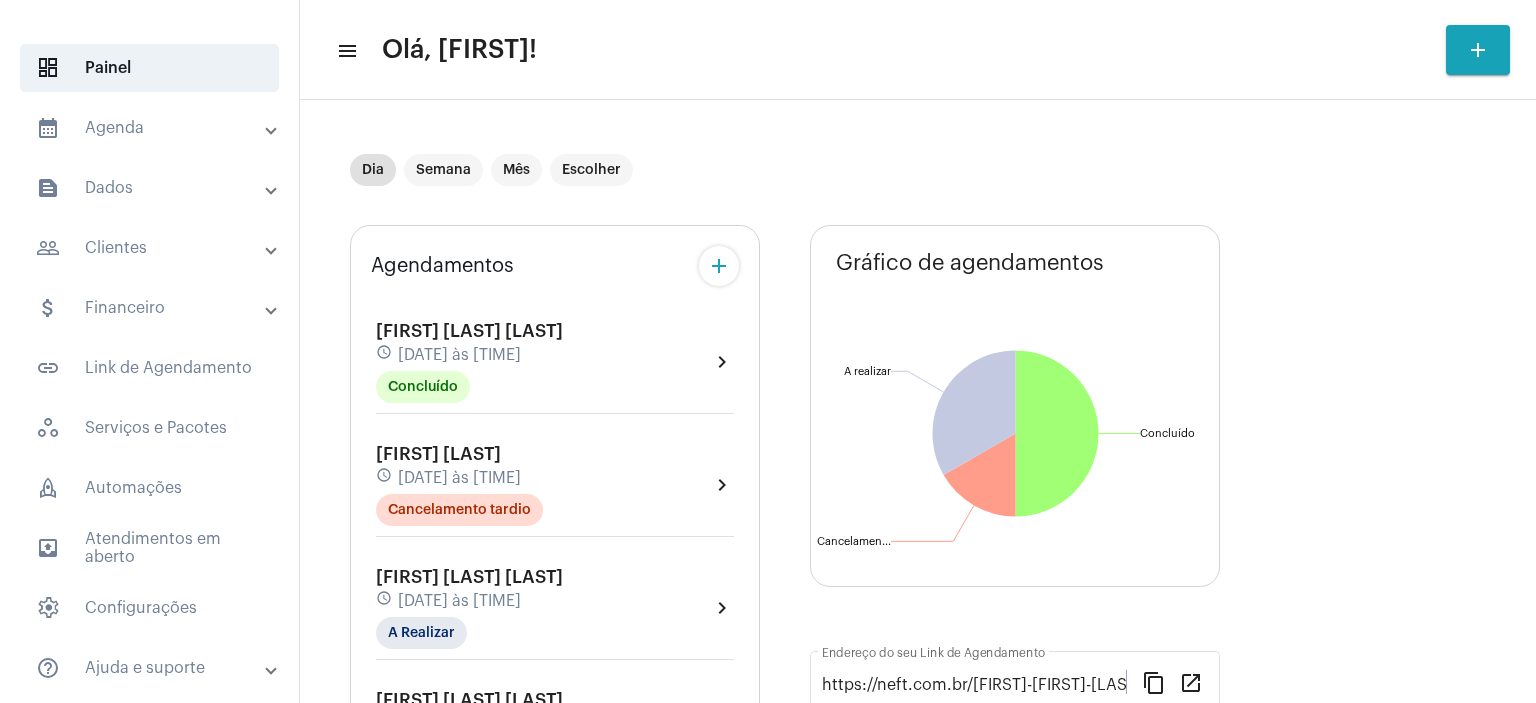 scroll, scrollTop: 96, scrollLeft: 0, axis: vertical 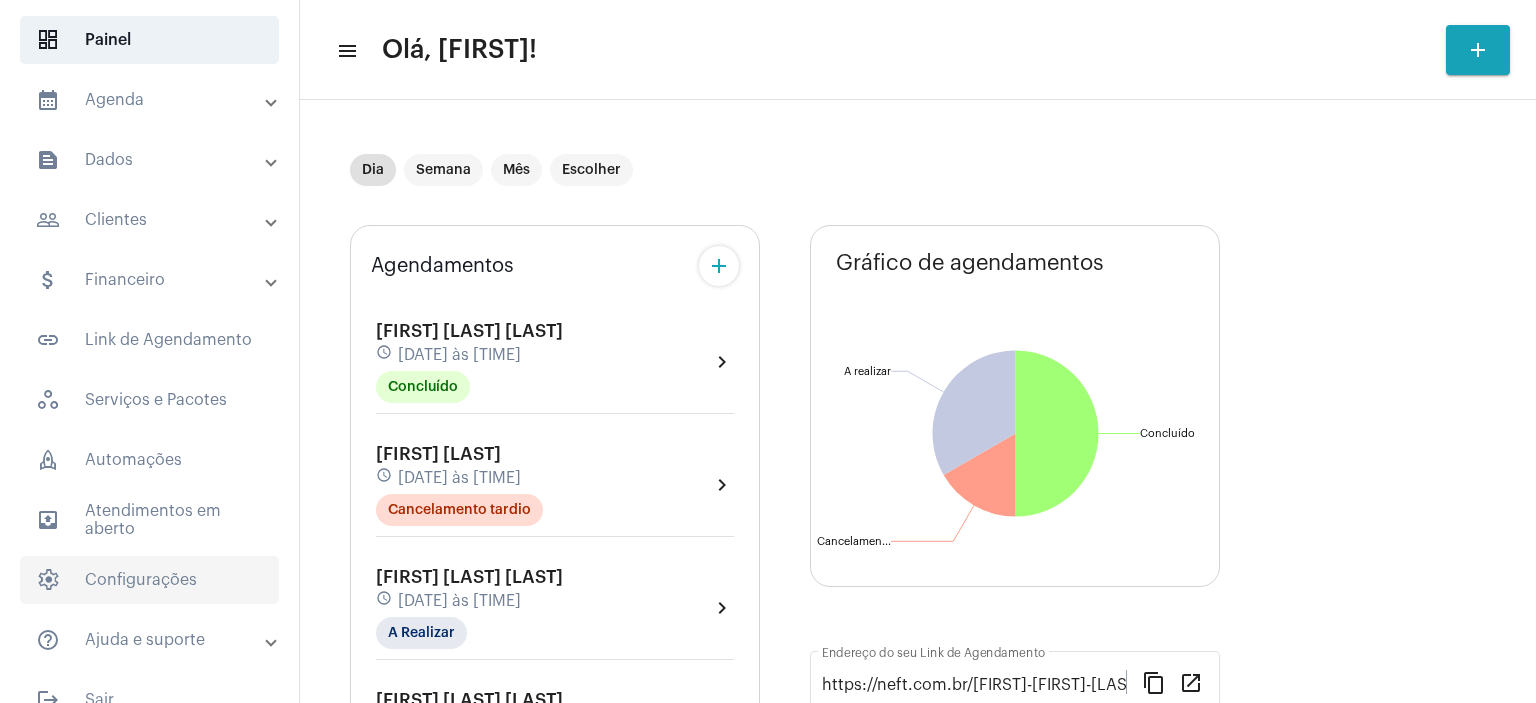 click on "settings   Configurações" 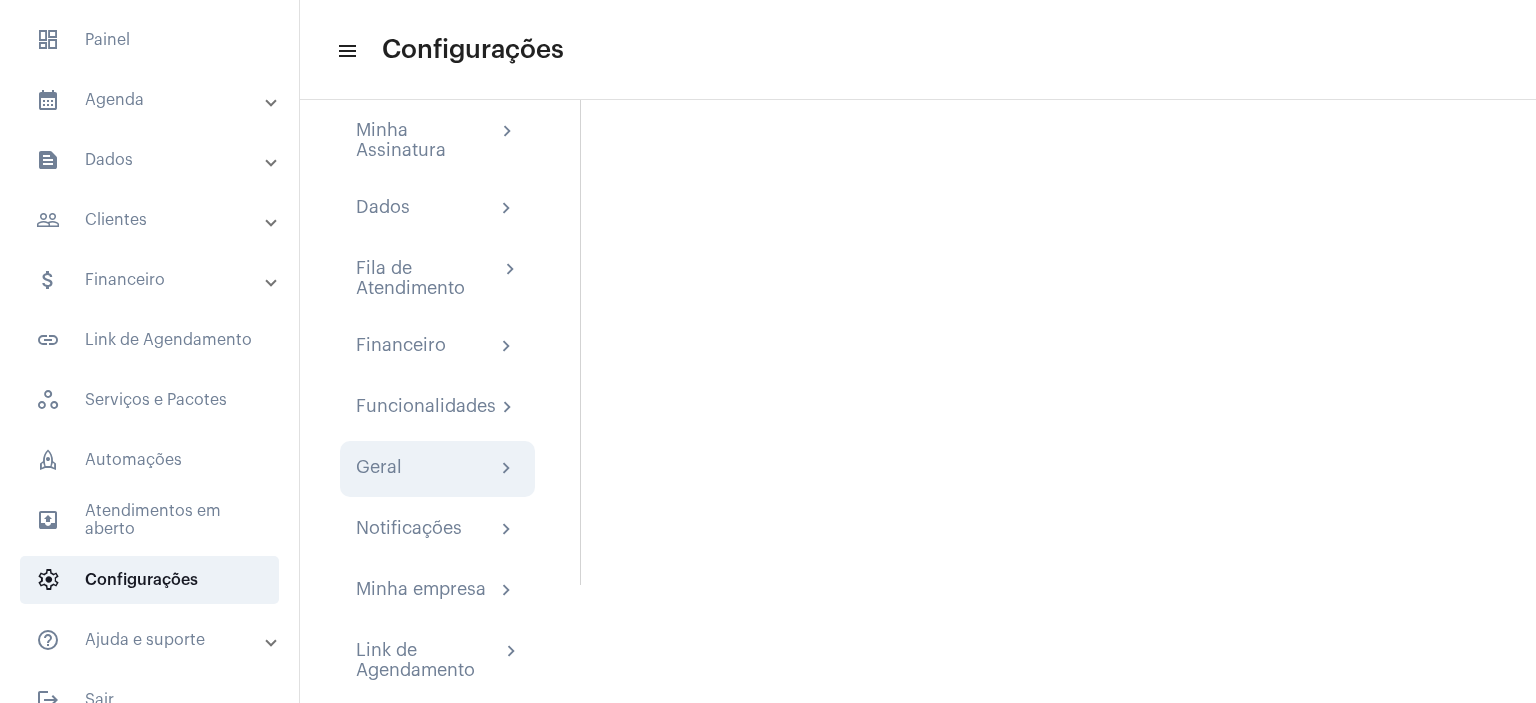 scroll, scrollTop: 159, scrollLeft: 0, axis: vertical 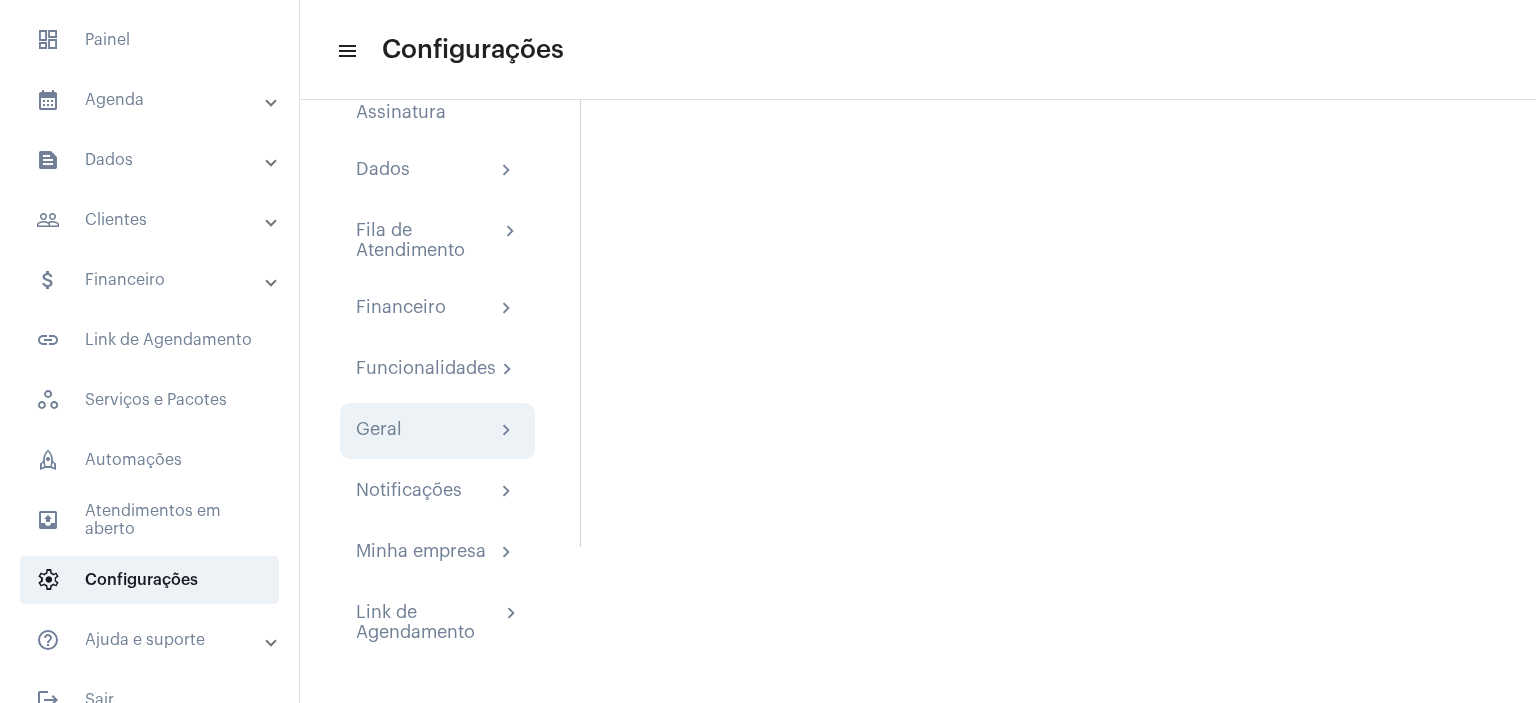 click on "Geral chevron_right" 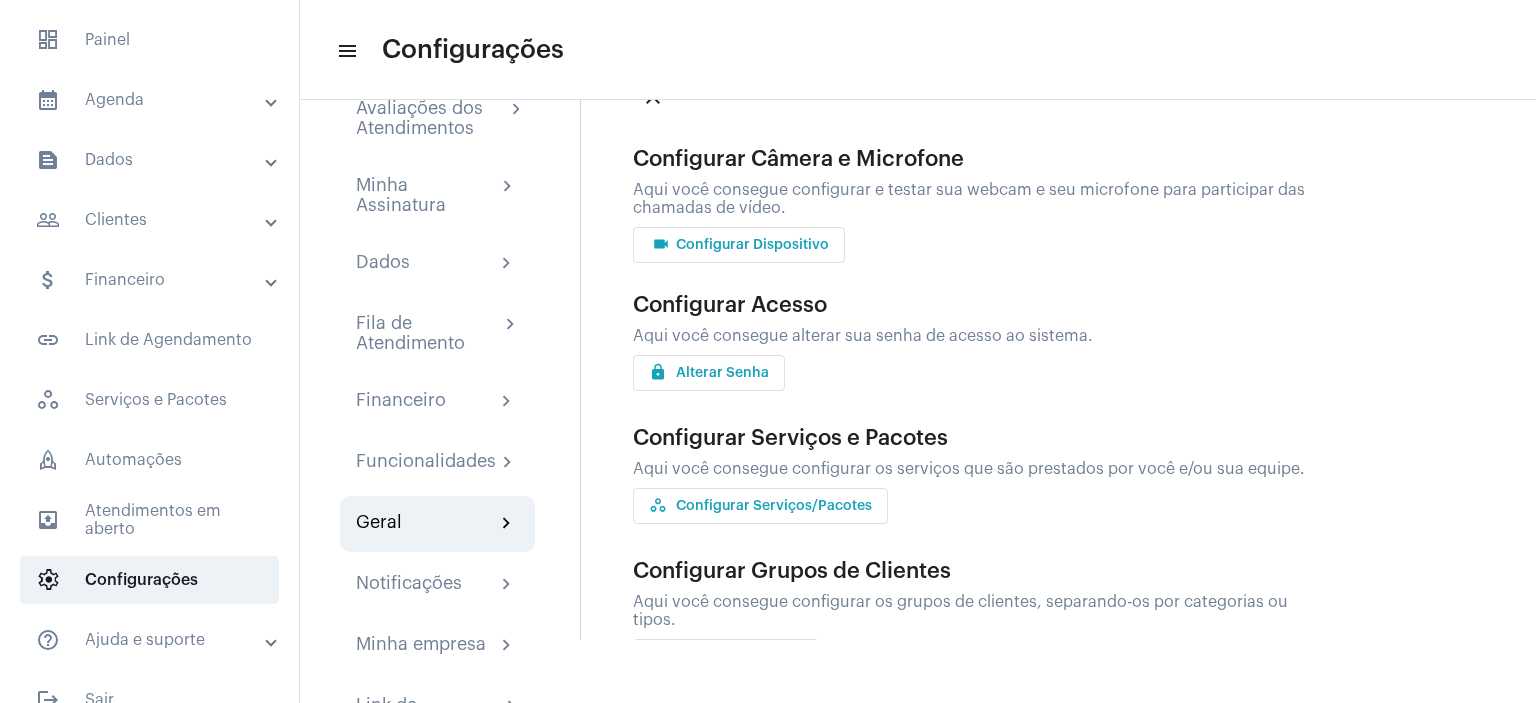 scroll, scrollTop: 0, scrollLeft: 0, axis: both 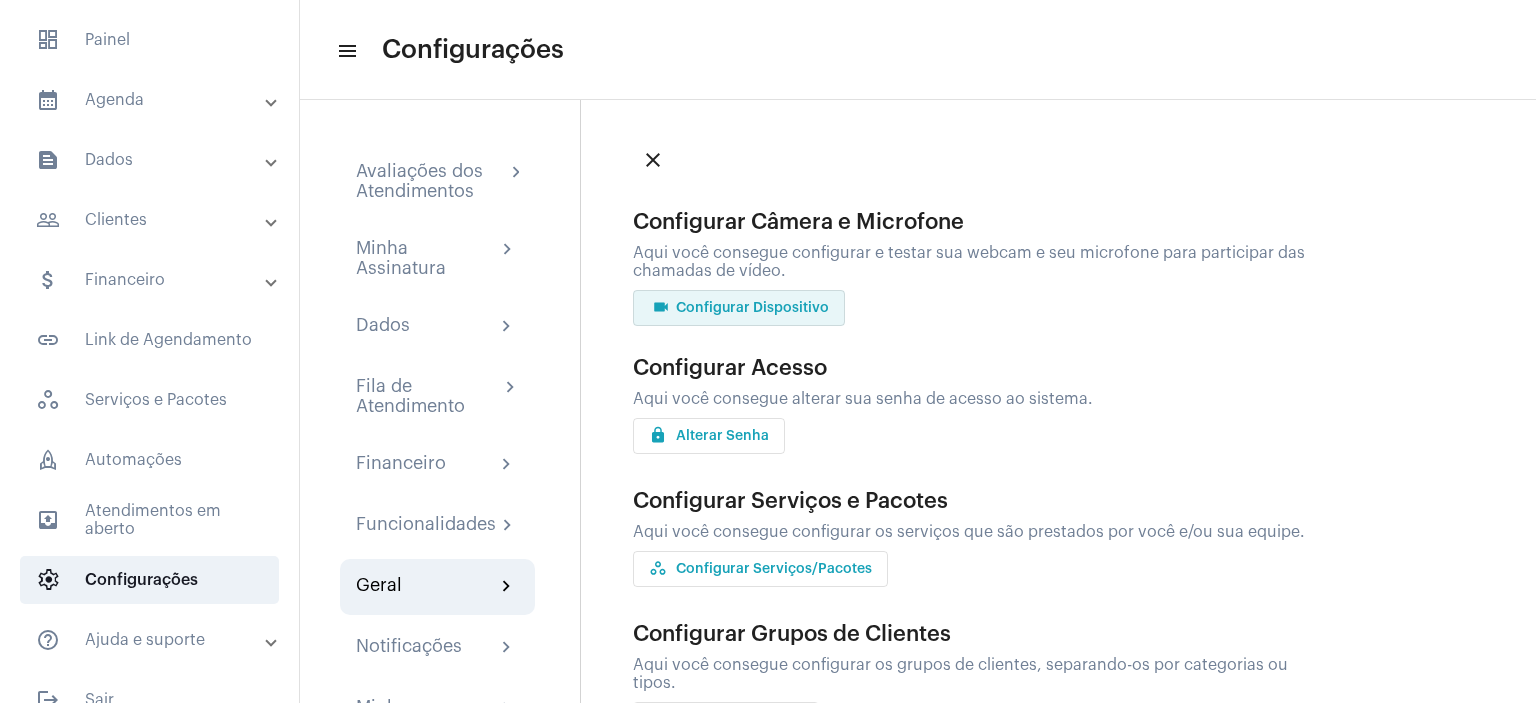 click on "videocam Configurar Dispositivo" 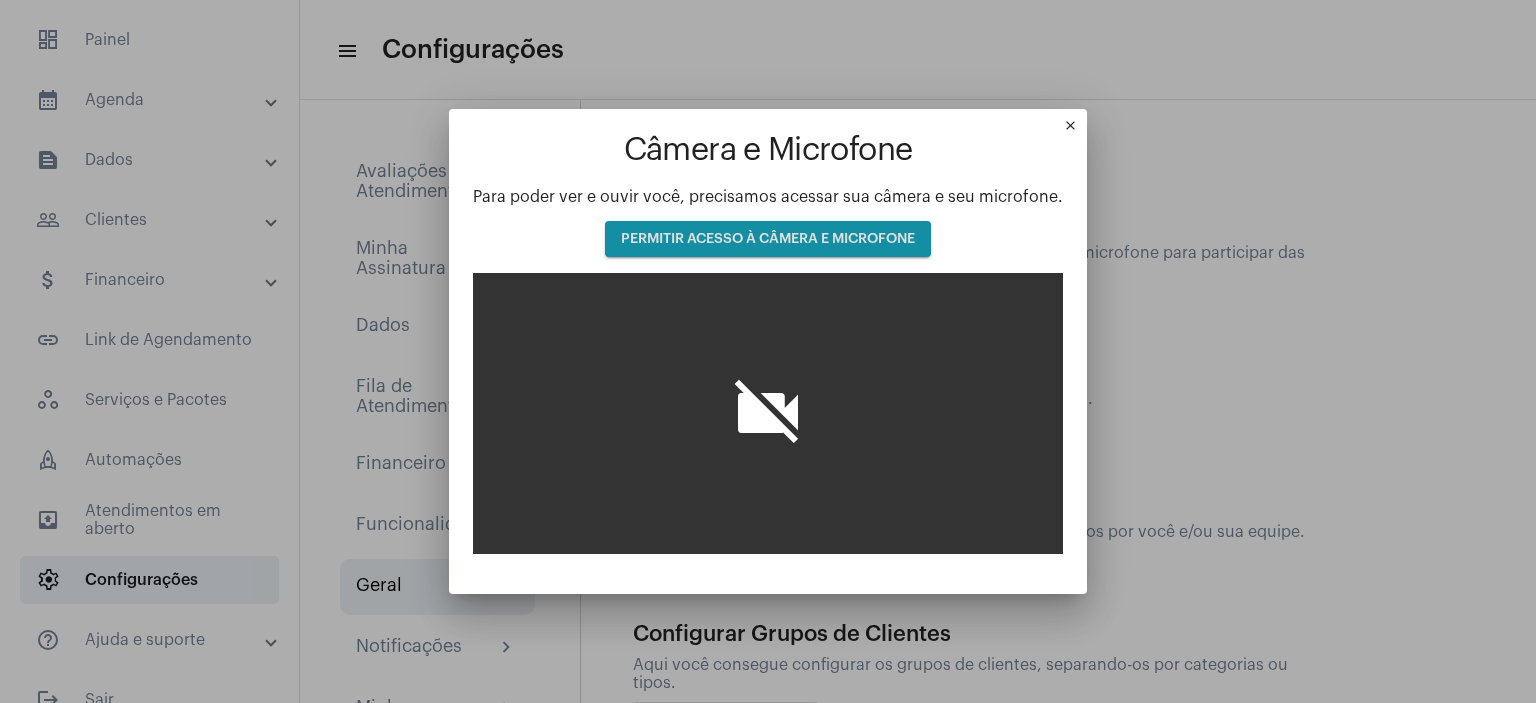 click on "PERMITIR ACESSO À CÂMERA E MICROFONE" at bounding box center (768, 239) 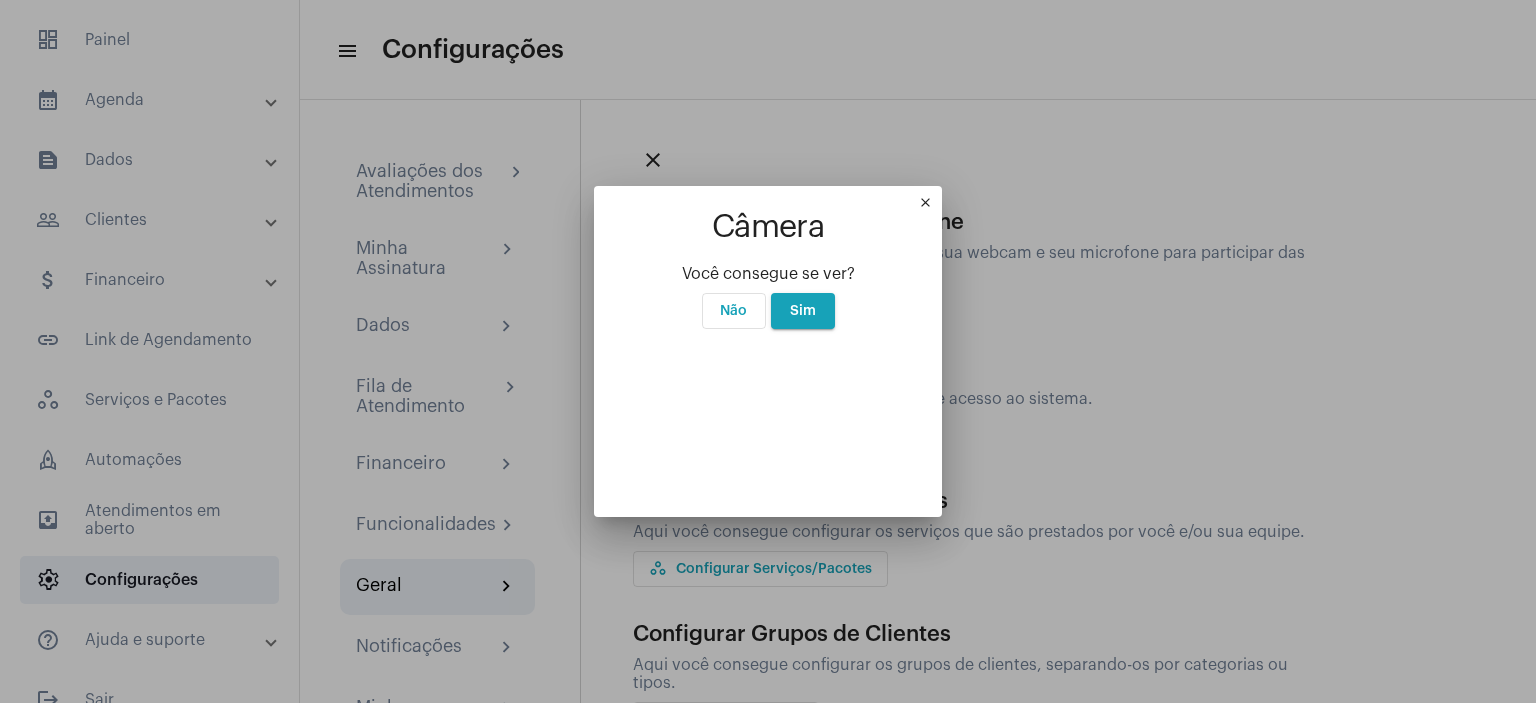 click on "Sim" at bounding box center [803, 311] 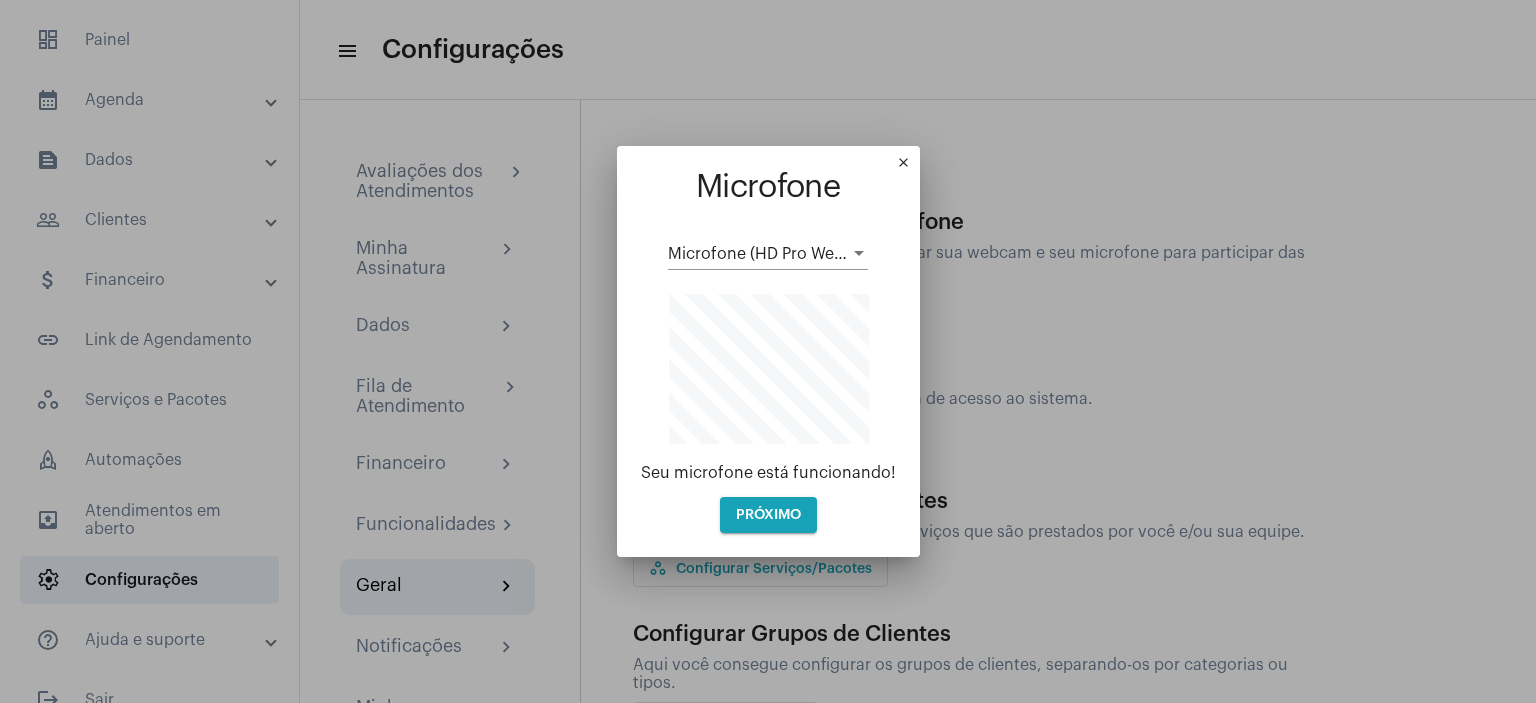click at bounding box center (859, 253) 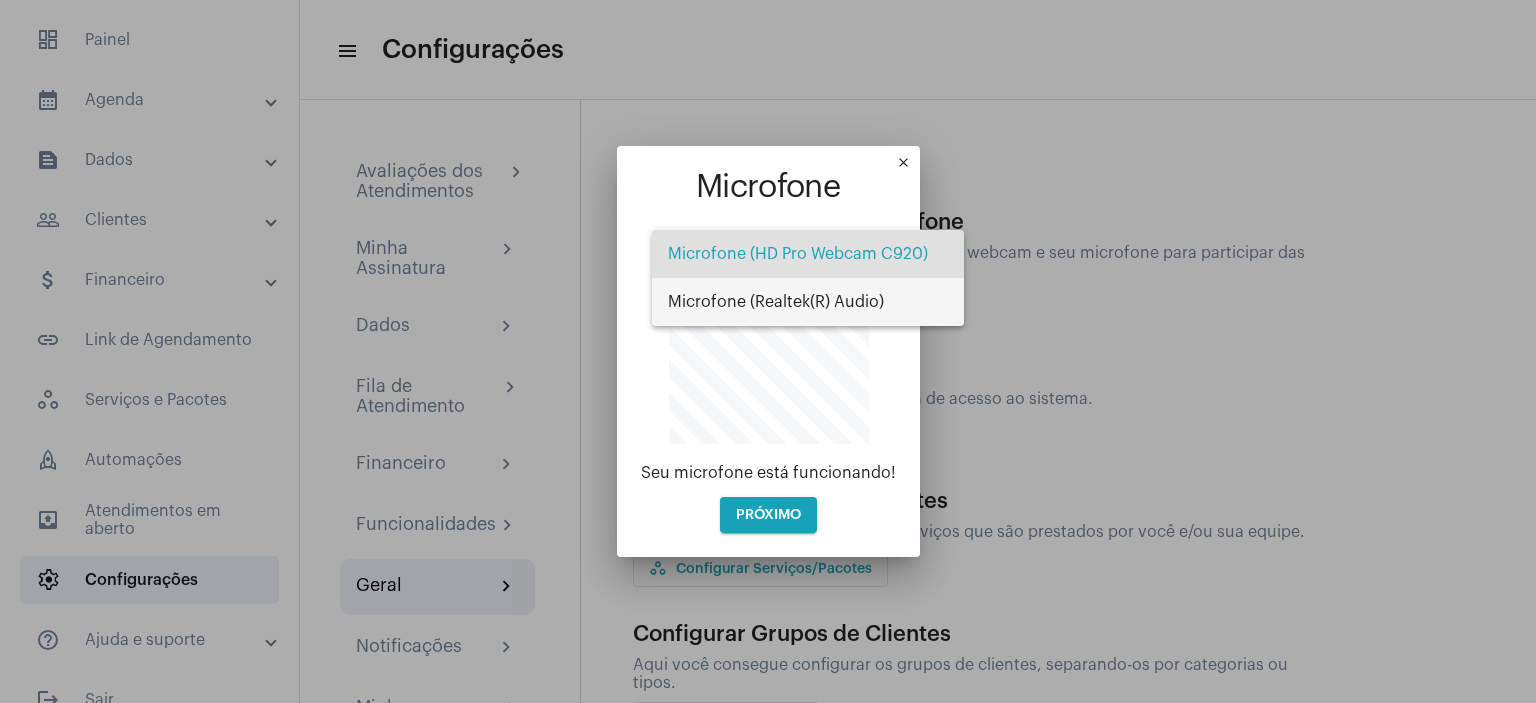 click on "Microfone (Realtek(R) Audio)" at bounding box center (808, 302) 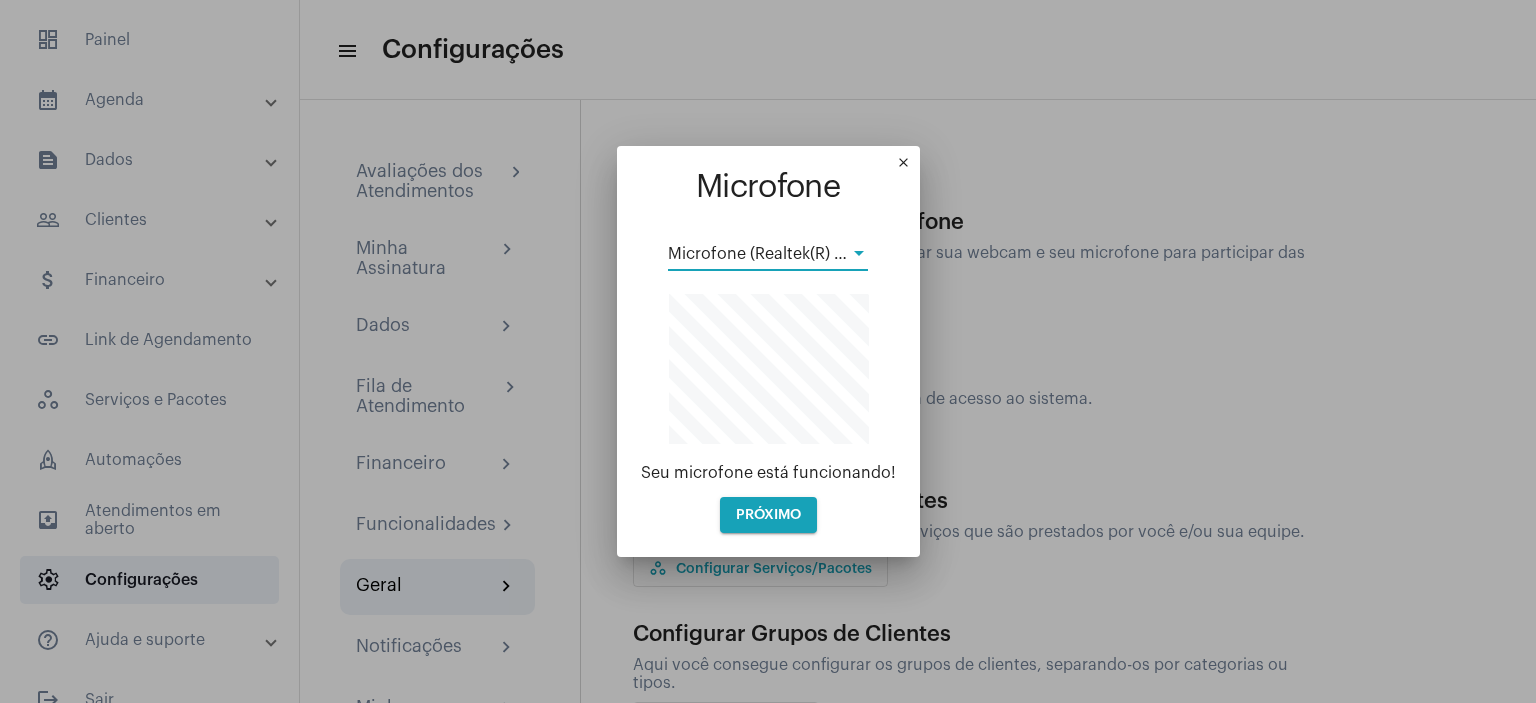 click on "PRÓXIMO" at bounding box center (768, 515) 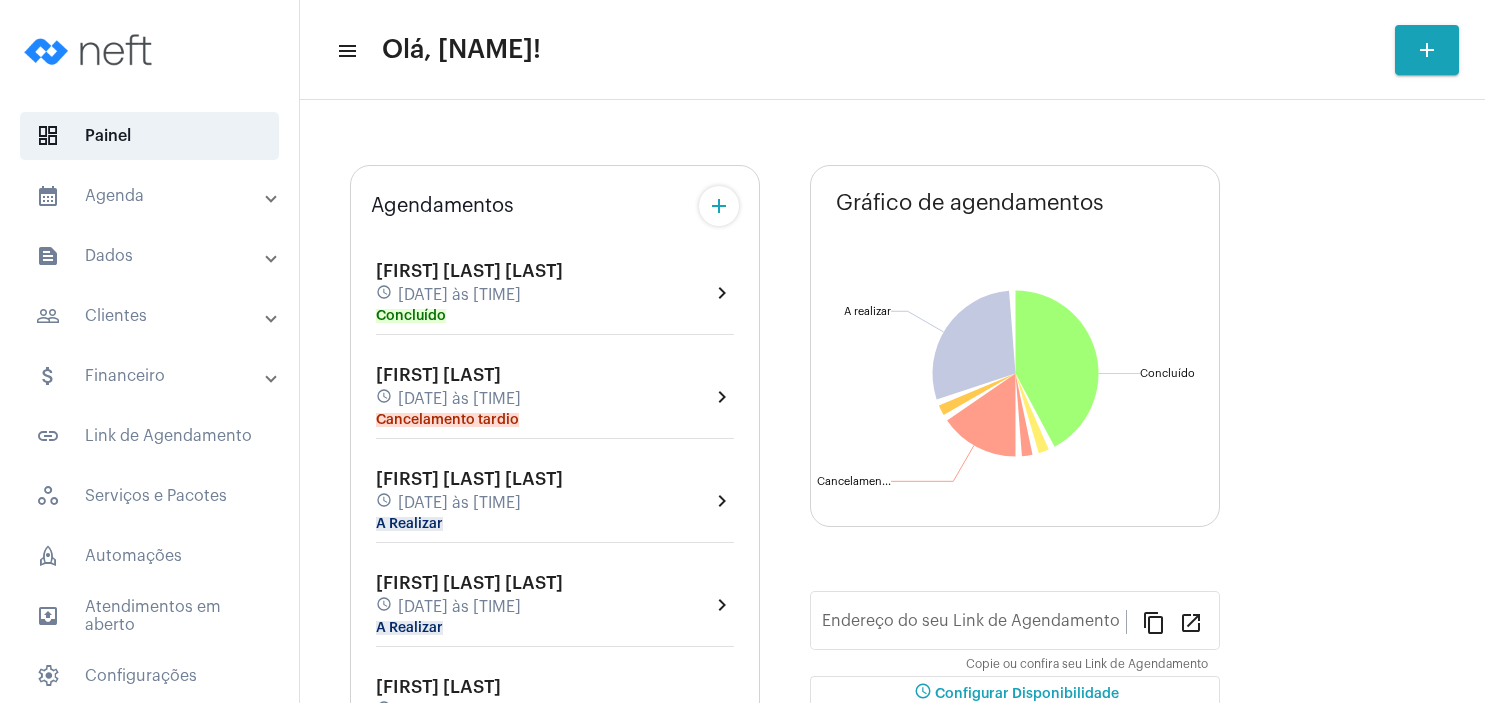 scroll, scrollTop: 0, scrollLeft: 0, axis: both 